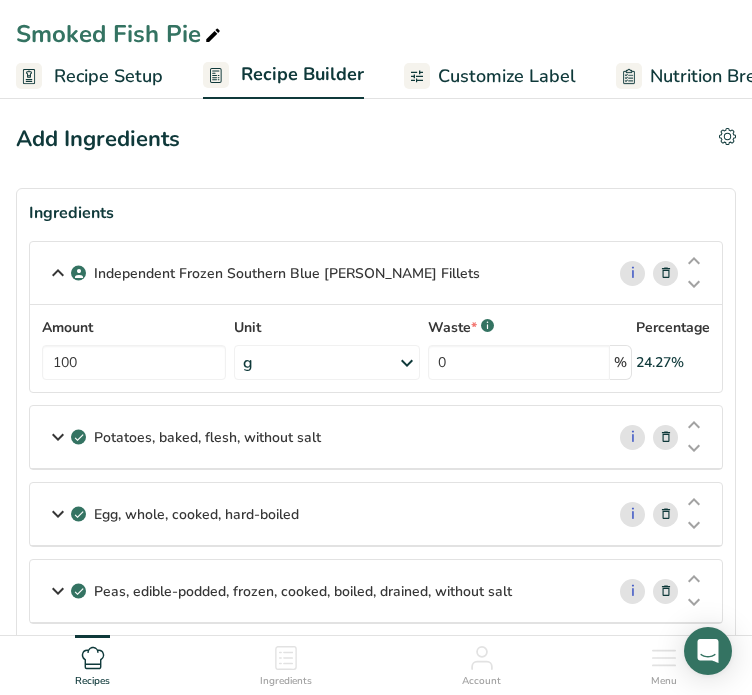 scroll, scrollTop: 2020, scrollLeft: 0, axis: vertical 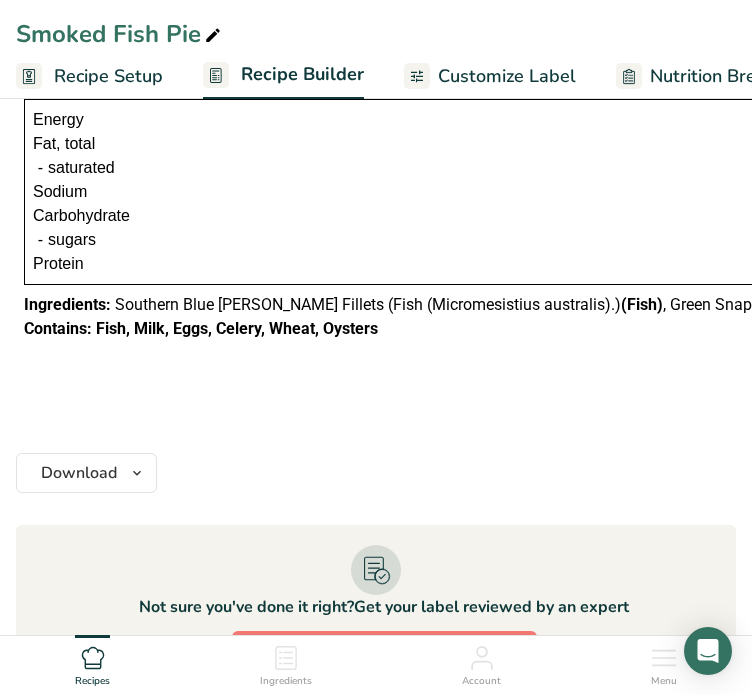 click on "Eatl8r
[STREET_ADDRESS]" at bounding box center (1344, 377) 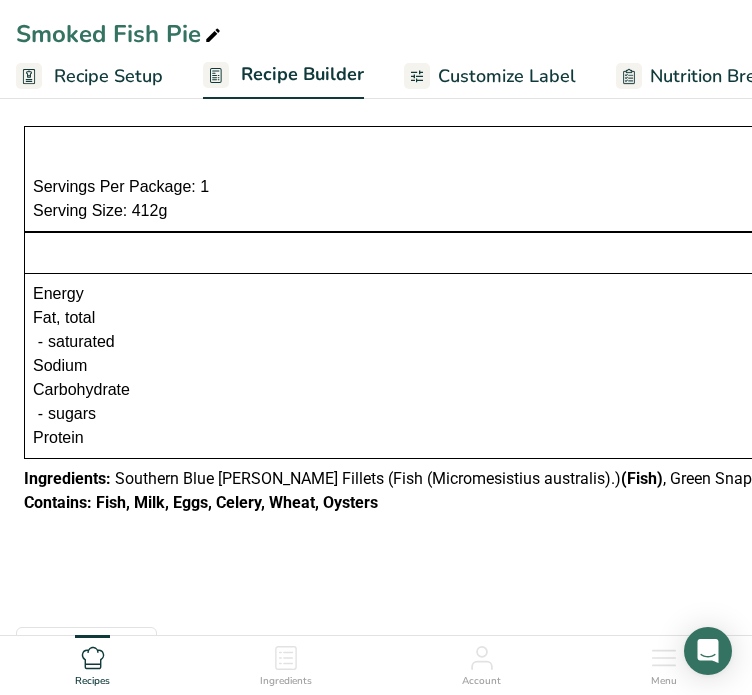 scroll, scrollTop: 1844, scrollLeft: 0, axis: vertical 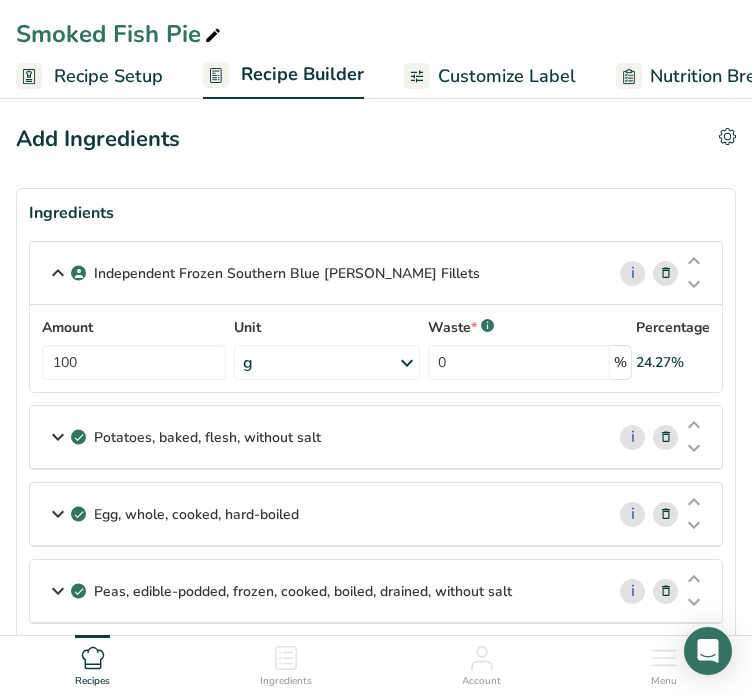click at bounding box center (213, 36) 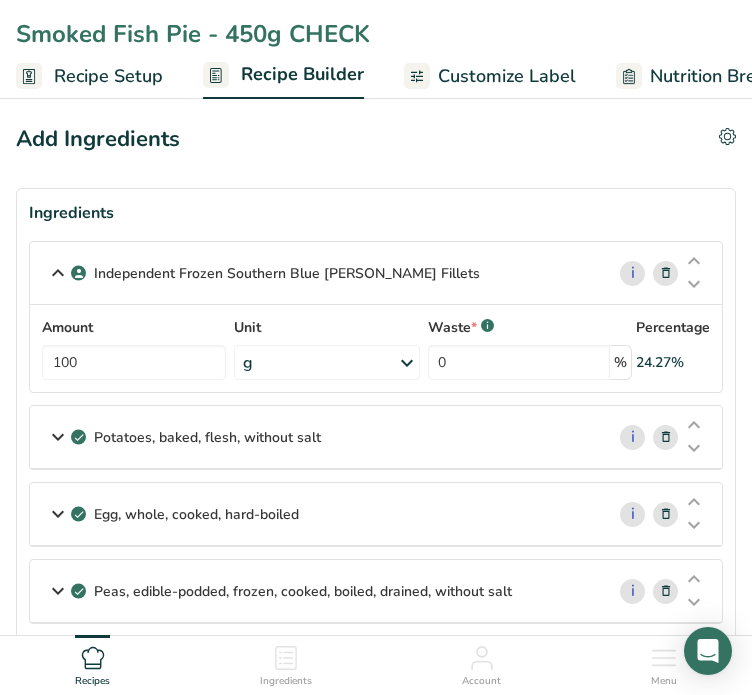 type on "Smoked Fish Pie - 450g CHECK" 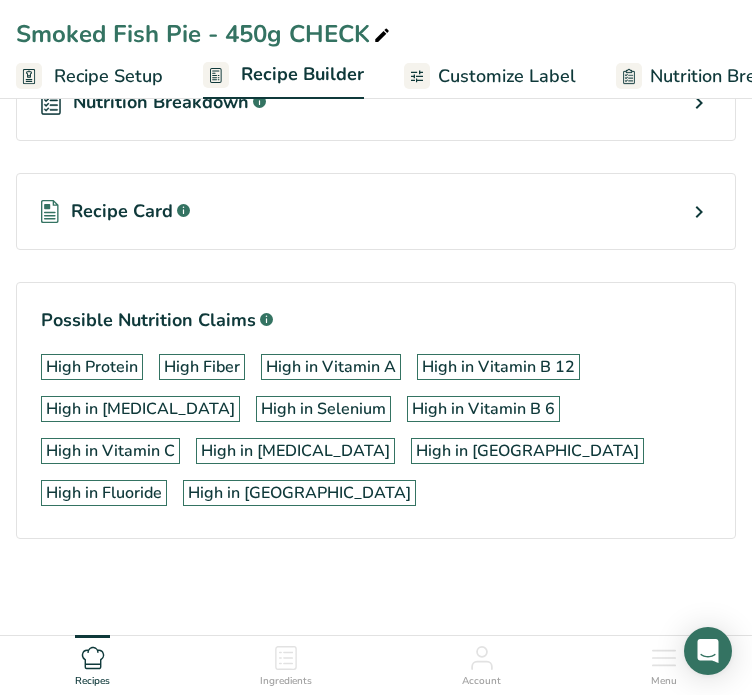 scroll, scrollTop: 3047, scrollLeft: 0, axis: vertical 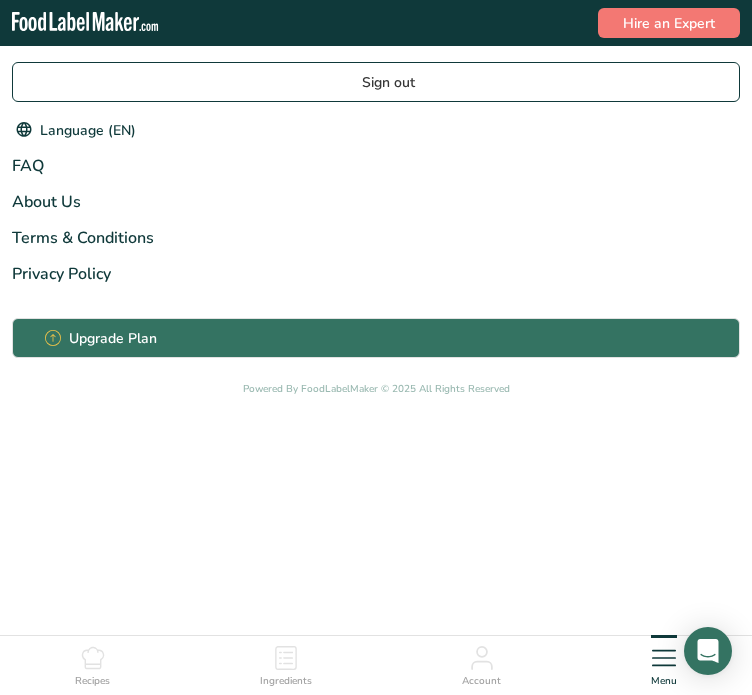 click 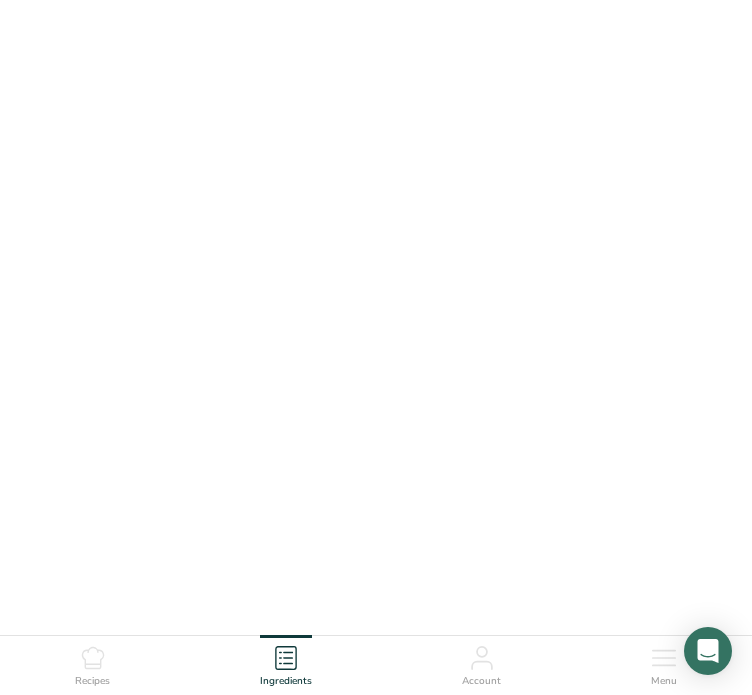 scroll, scrollTop: 0, scrollLeft: 0, axis: both 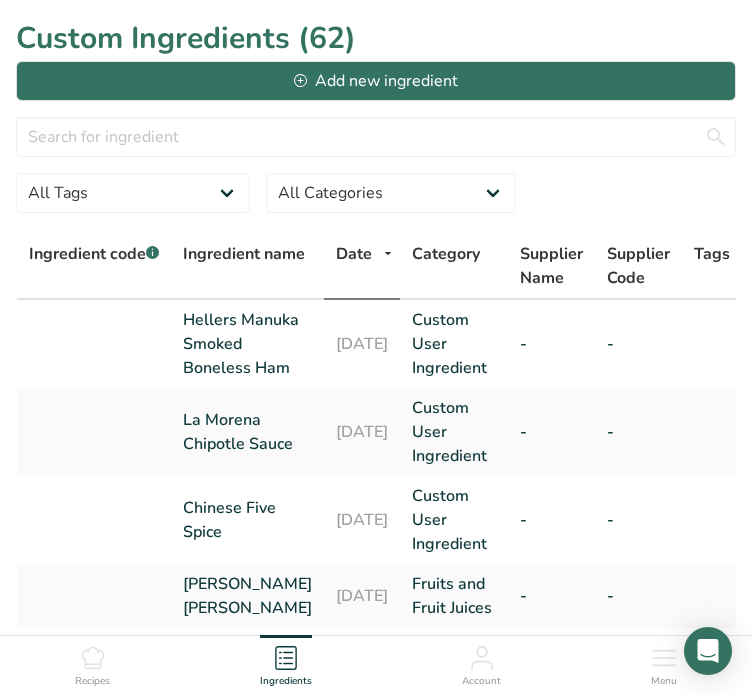 click on "Recipes" at bounding box center (92, 662) 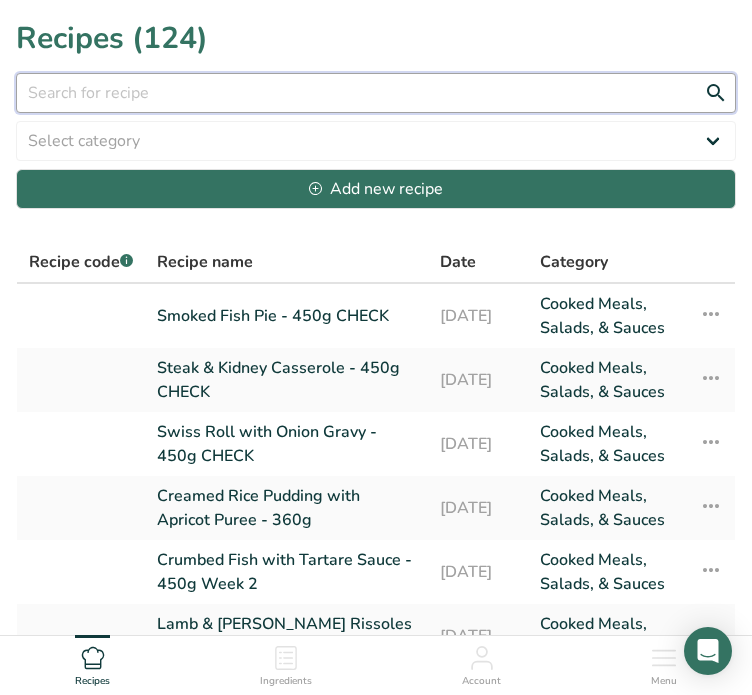 click at bounding box center (376, 93) 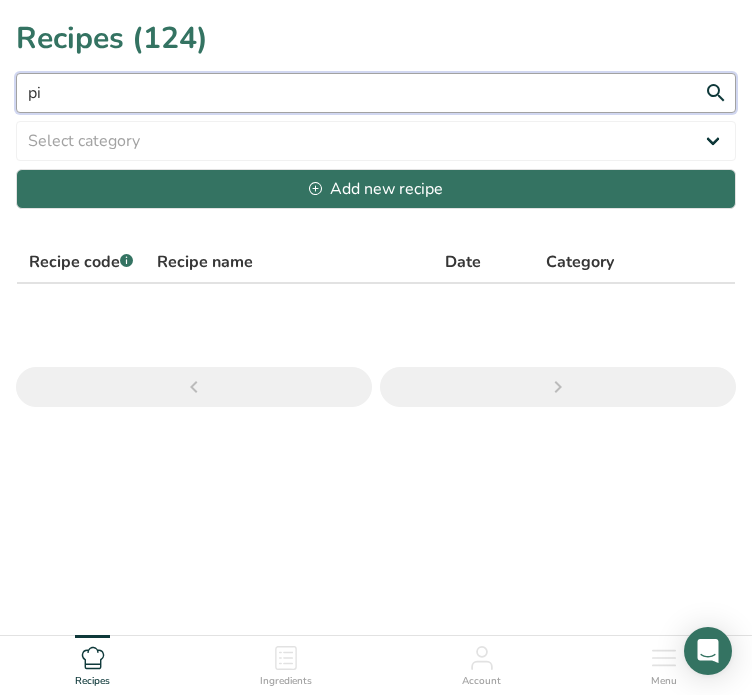 type on "p" 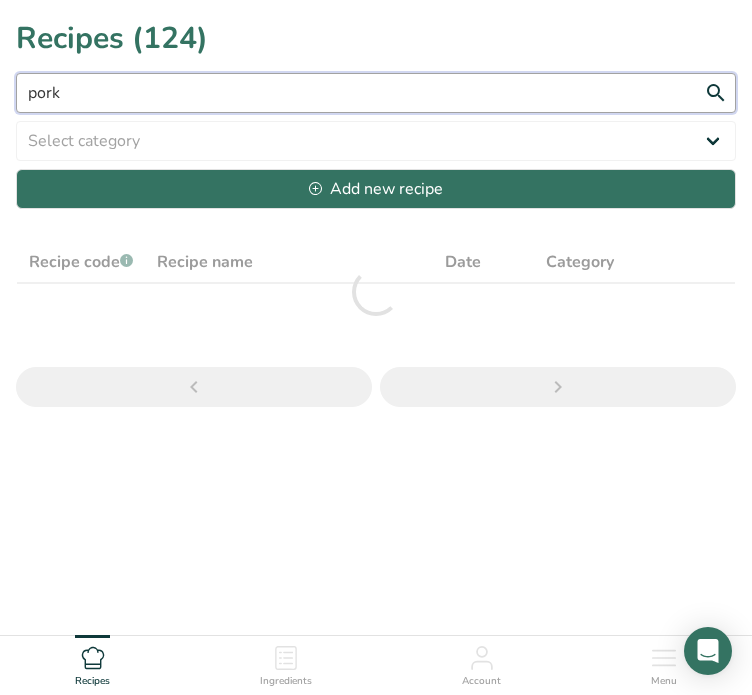 type on "pork" 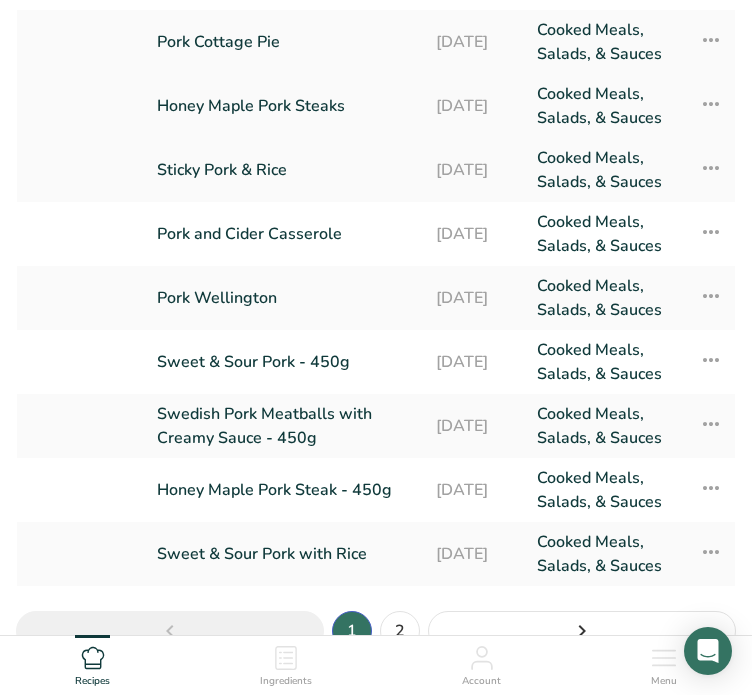 scroll, scrollTop: 339, scrollLeft: 0, axis: vertical 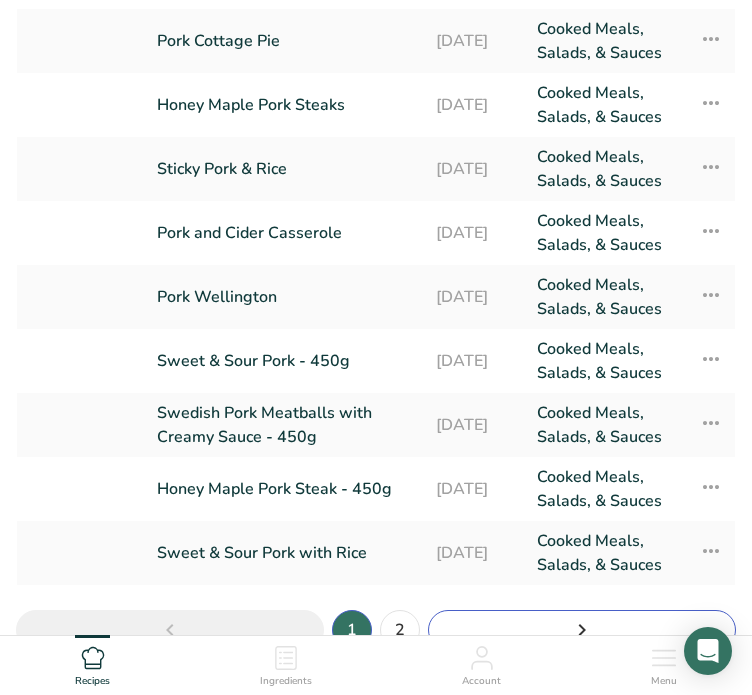 click at bounding box center (582, 630) 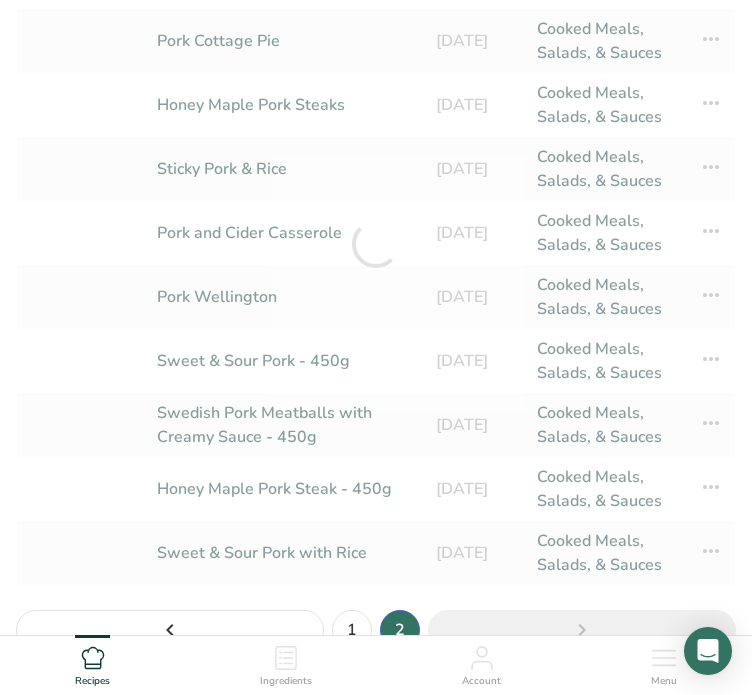 scroll, scrollTop: 60, scrollLeft: 0, axis: vertical 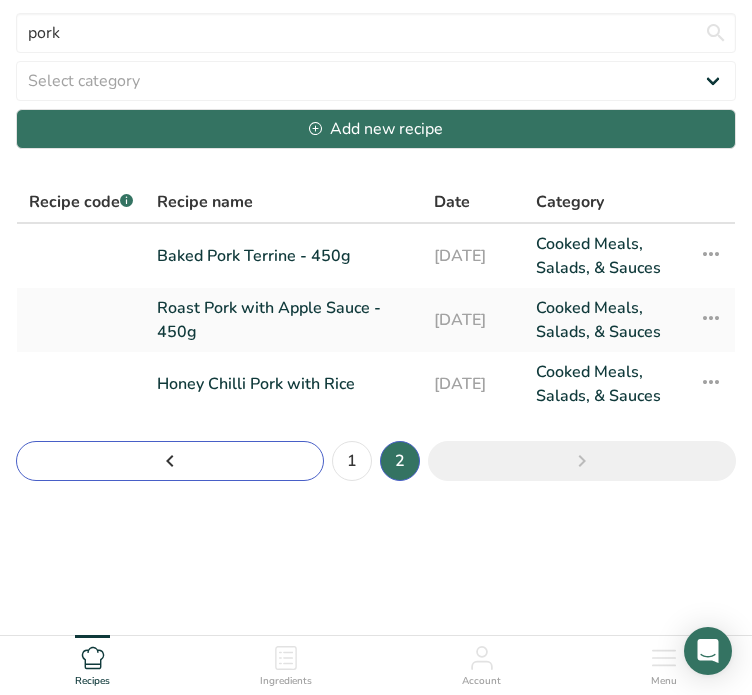 click at bounding box center [170, 461] 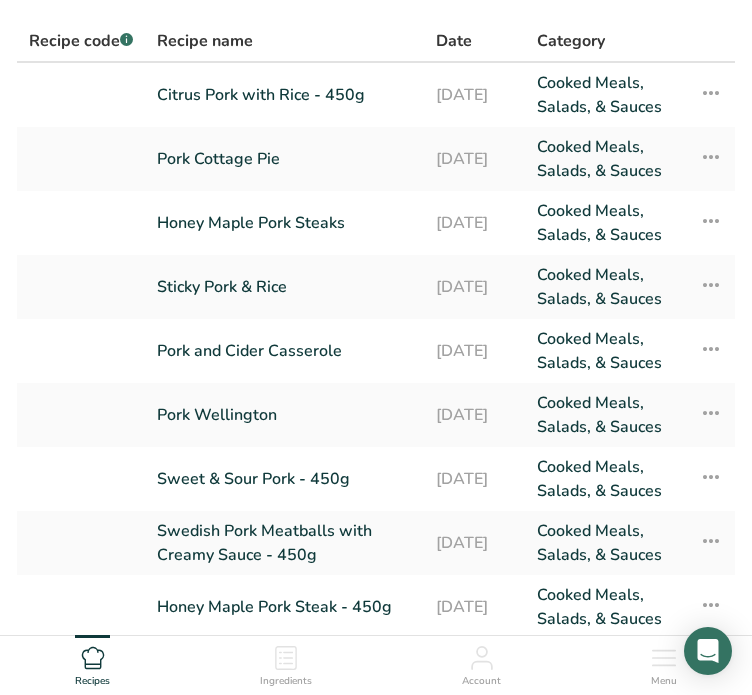 scroll, scrollTop: 220, scrollLeft: 0, axis: vertical 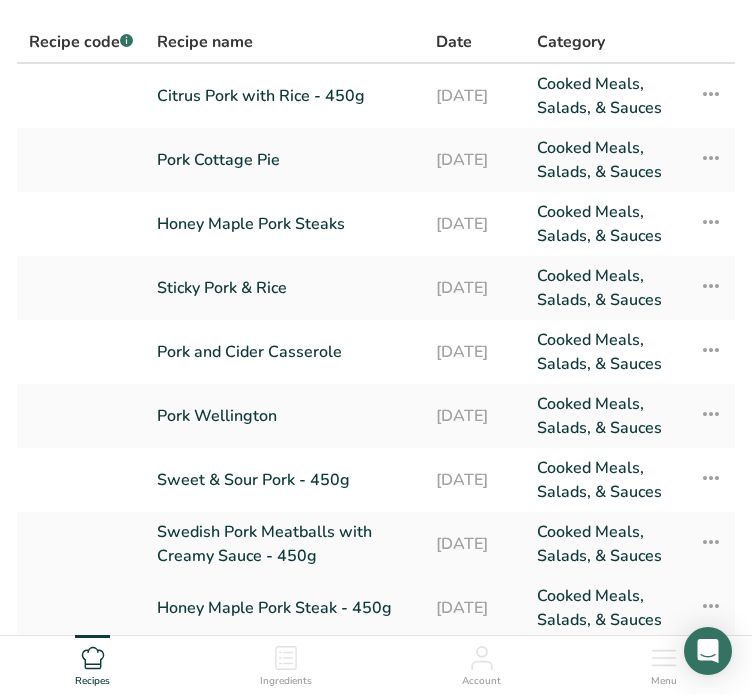 click on "Honey Maple Pork Steak - 450g" at bounding box center (284, 608) 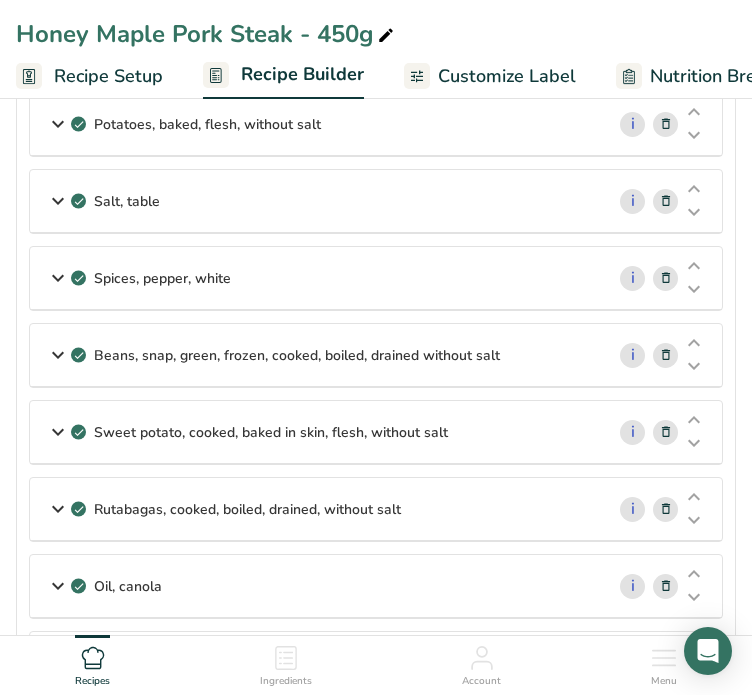 scroll, scrollTop: 688, scrollLeft: 0, axis: vertical 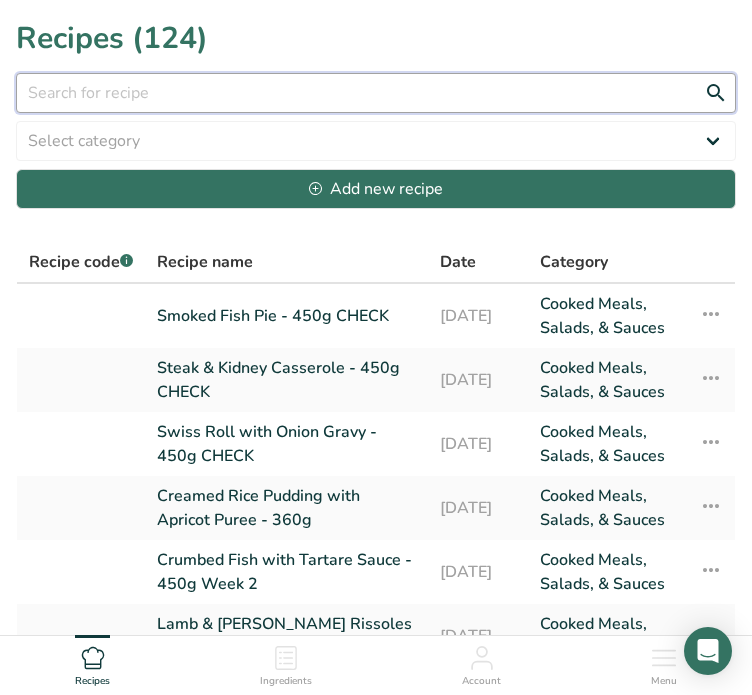 click at bounding box center [376, 93] 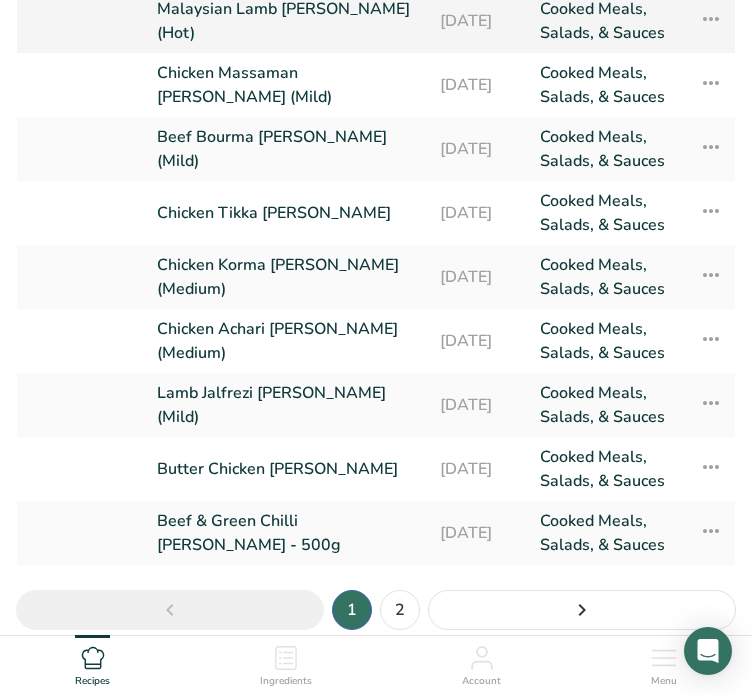 scroll, scrollTop: 448, scrollLeft: 0, axis: vertical 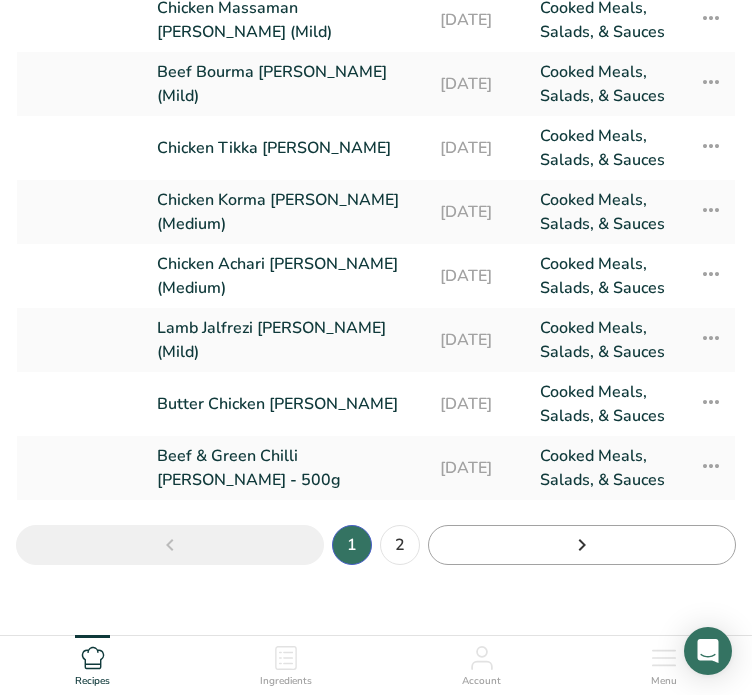 type on "curry" 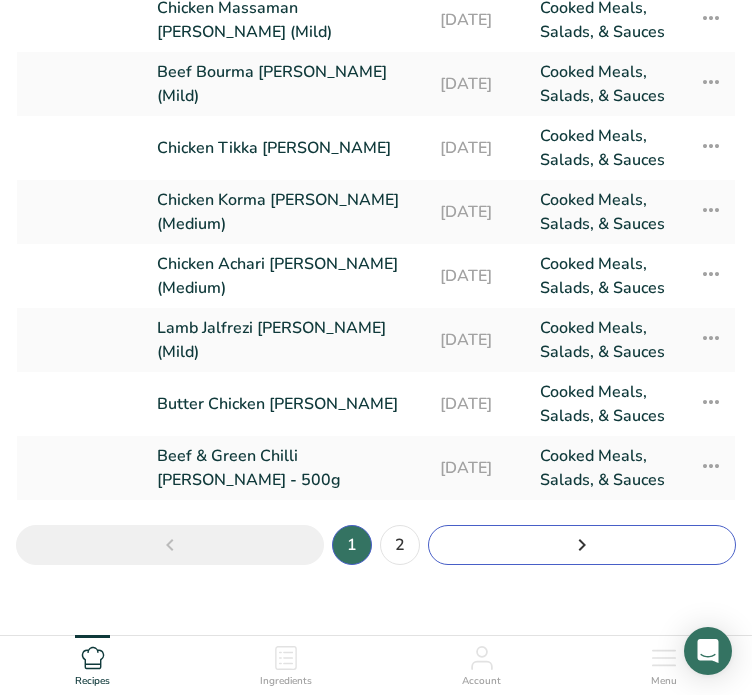 click at bounding box center [582, 545] 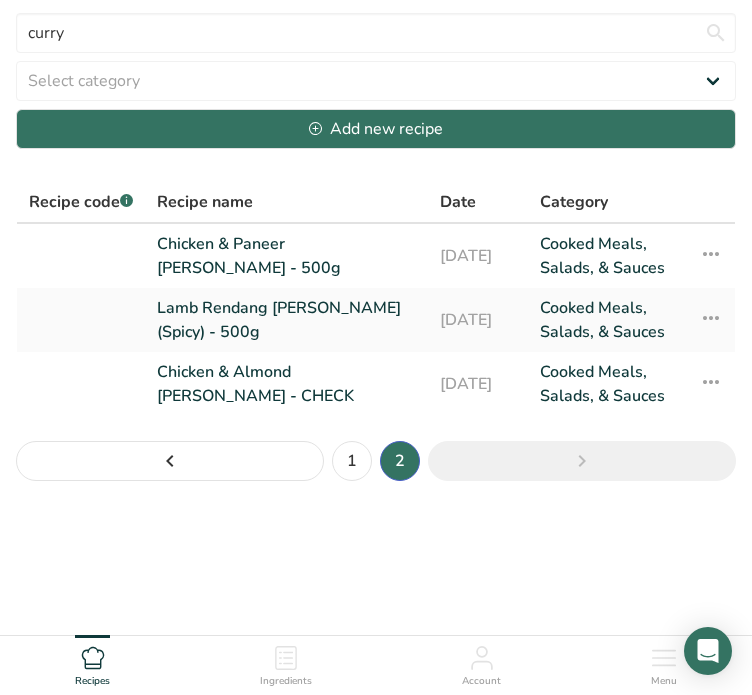 scroll, scrollTop: 60, scrollLeft: 0, axis: vertical 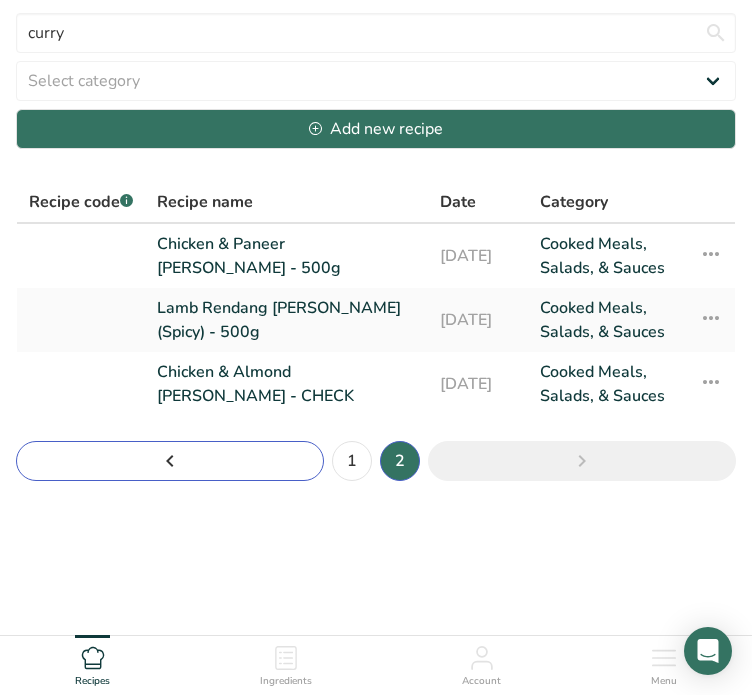 click at bounding box center [170, 461] 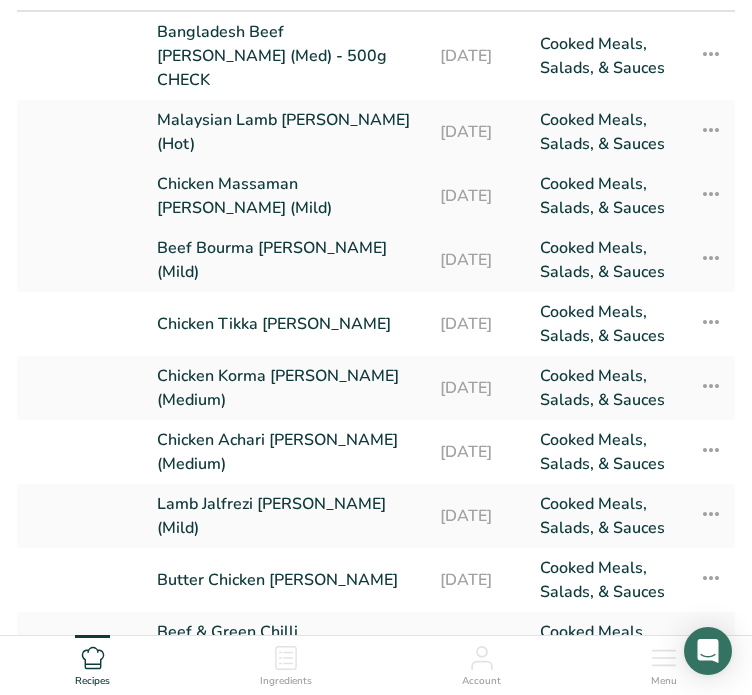 scroll, scrollTop: 273, scrollLeft: 0, axis: vertical 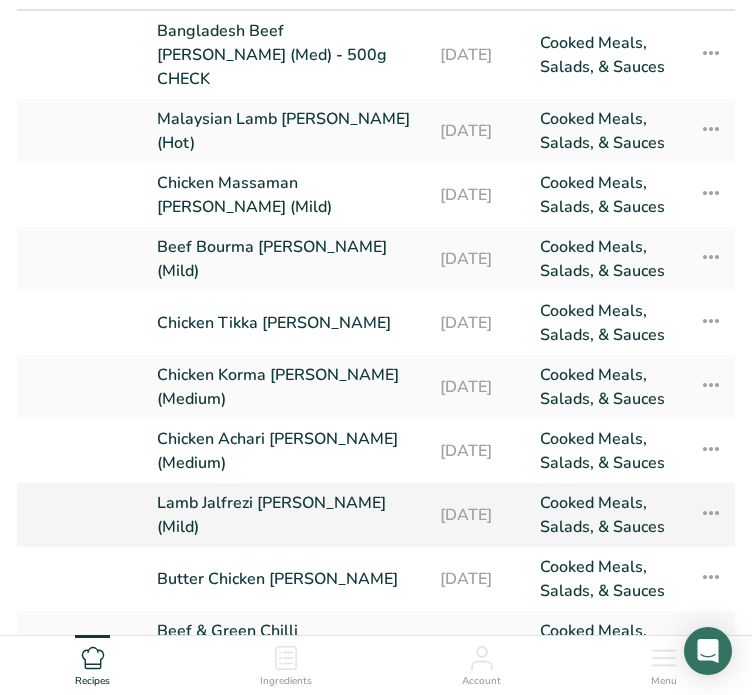 click on "Lamb Jalfrezi [PERSON_NAME] (Mild)" at bounding box center (286, 515) 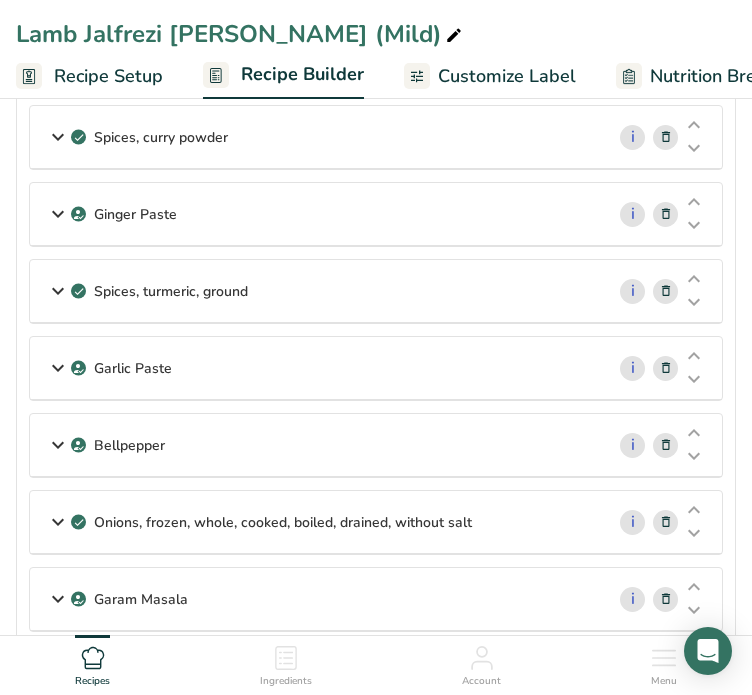 scroll, scrollTop: 0, scrollLeft: 0, axis: both 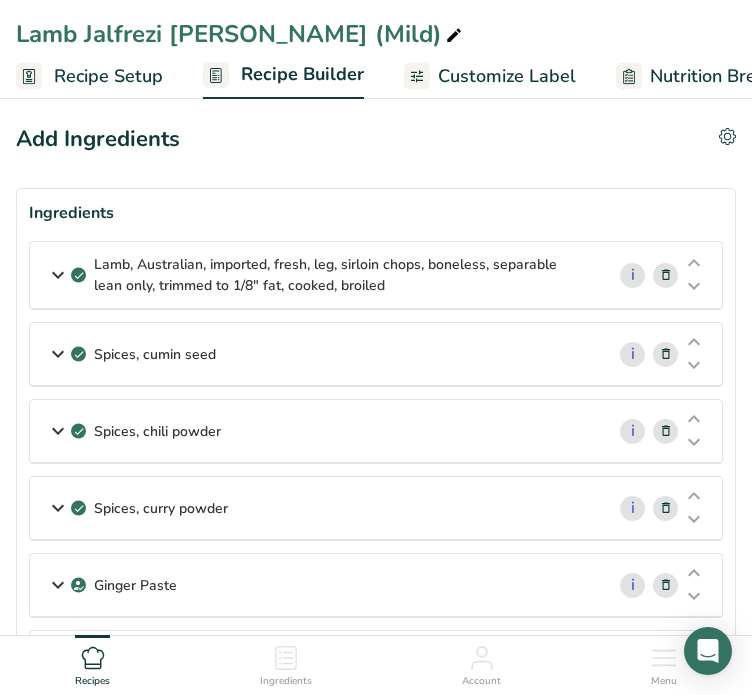 click 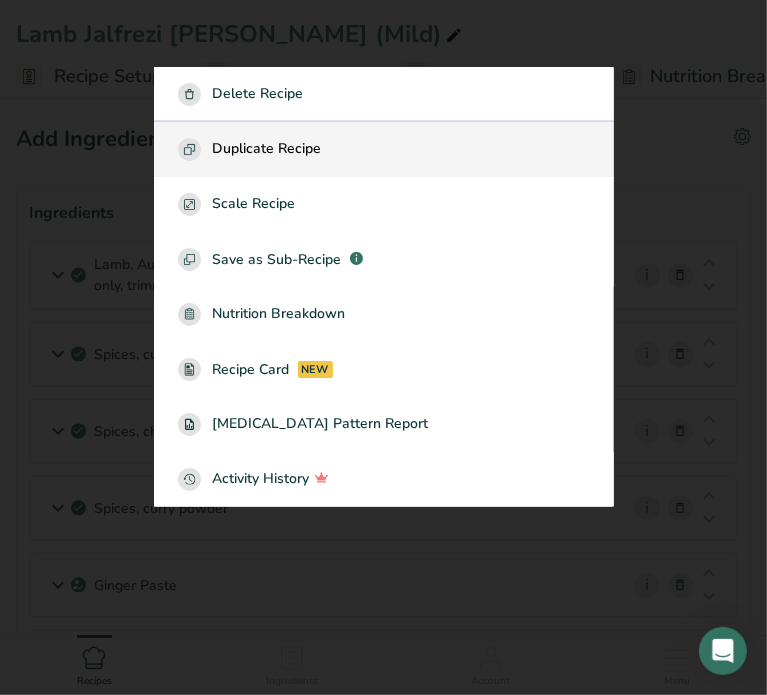 click on "Duplicate Recipe" at bounding box center (267, 149) 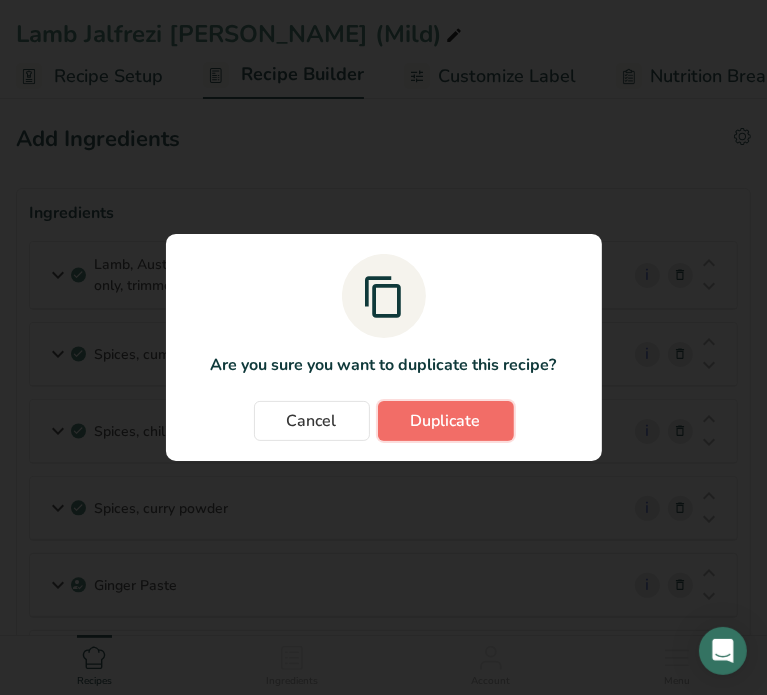 click on "Duplicate" at bounding box center [446, 421] 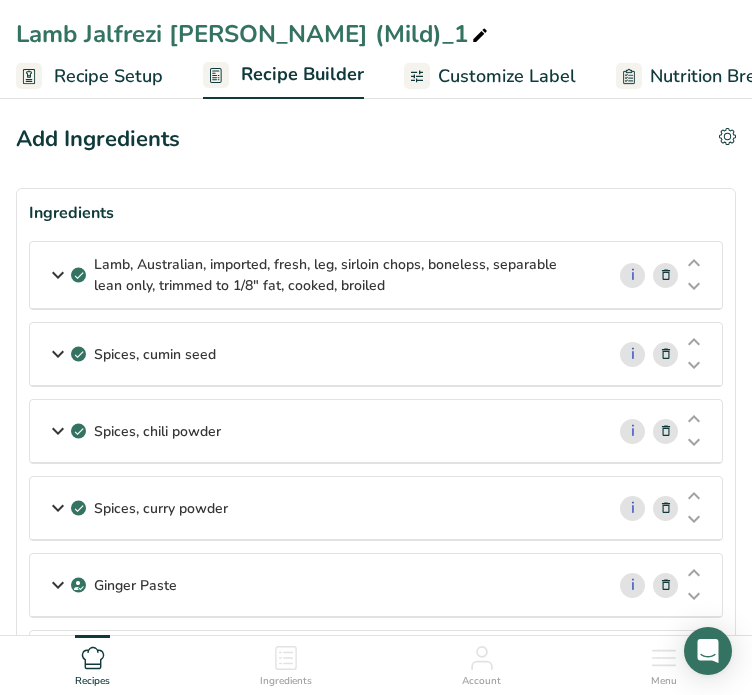 click on "Lamb Jalfrezi [PERSON_NAME] (Mild)_1" at bounding box center [254, 34] 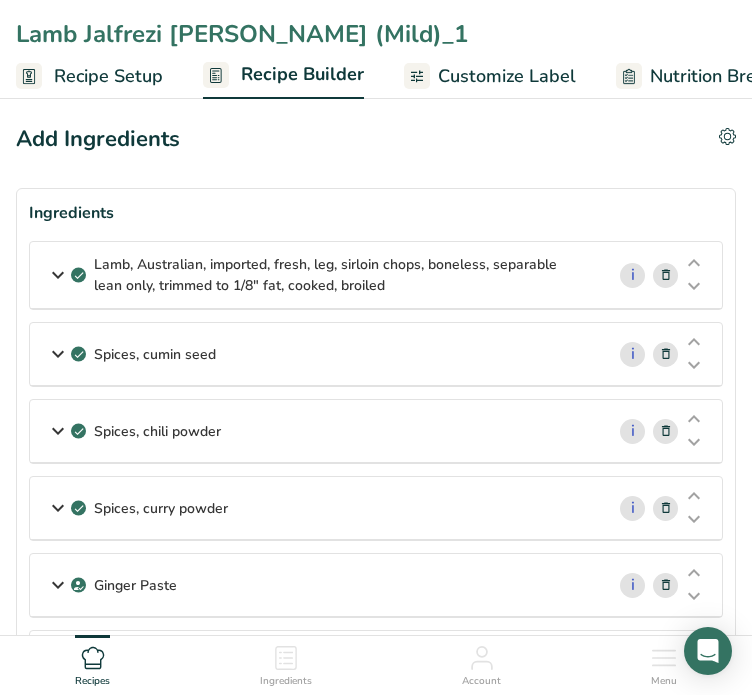 drag, startPoint x: 164, startPoint y: 30, endPoint x: 87, endPoint y: 21, distance: 77.52419 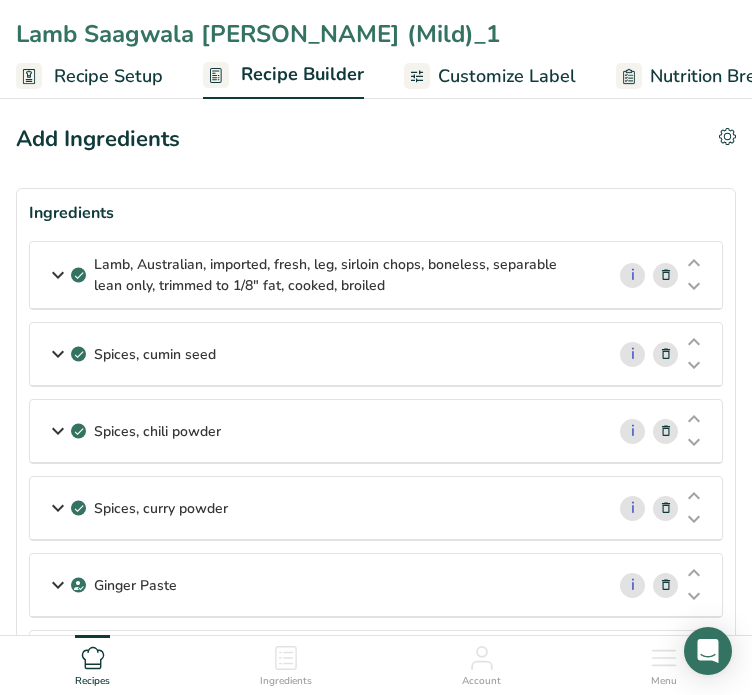 click on "Lamb Saagwala [PERSON_NAME] (Mild)_1" at bounding box center (376, 34) 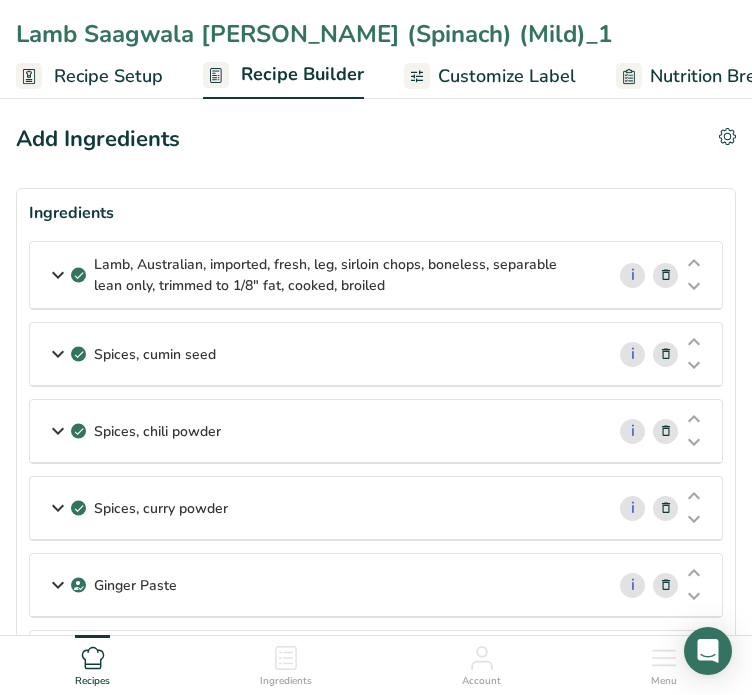 click on "Lamb Saagwala [PERSON_NAME] (Spinach) (Mild)_1" at bounding box center (376, 34) 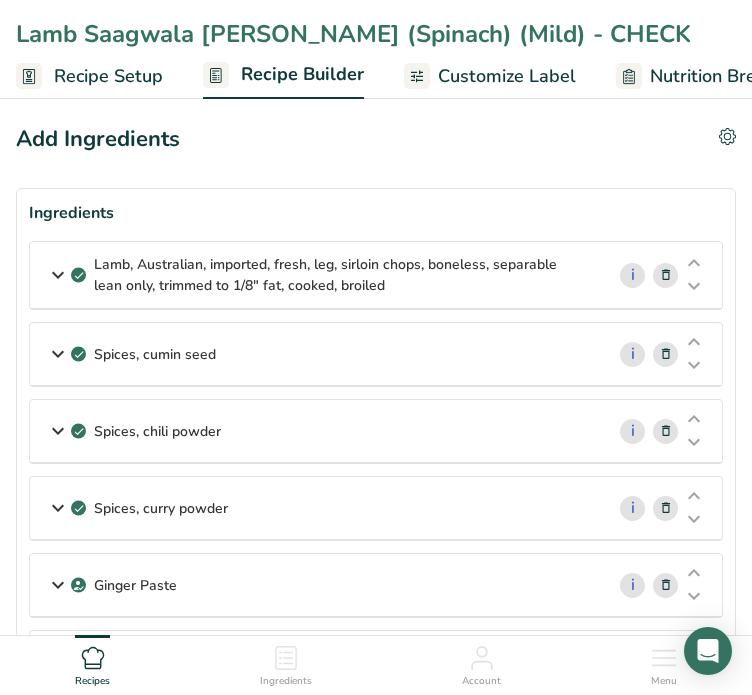 type on "Lamb Saagwala [PERSON_NAME] (Spinach) (Mild) - CHECK" 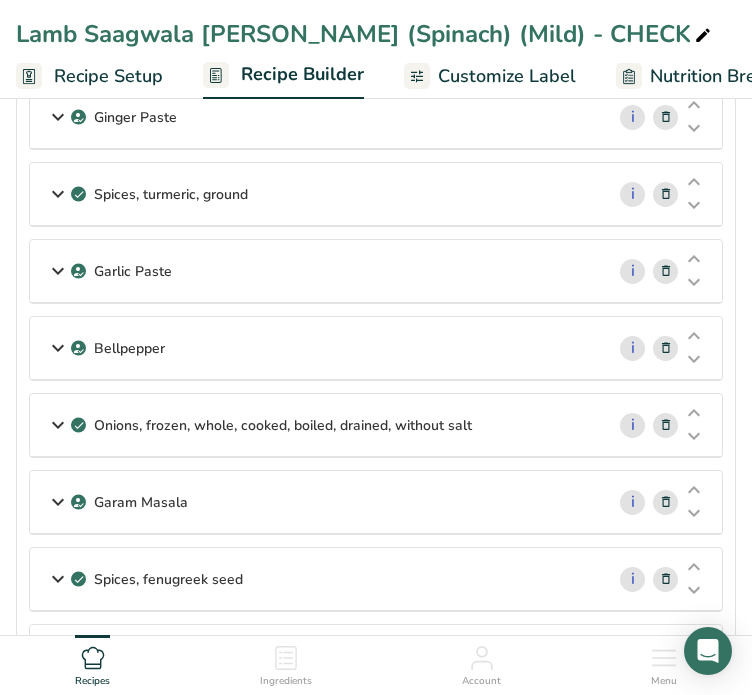 scroll, scrollTop: 470, scrollLeft: 0, axis: vertical 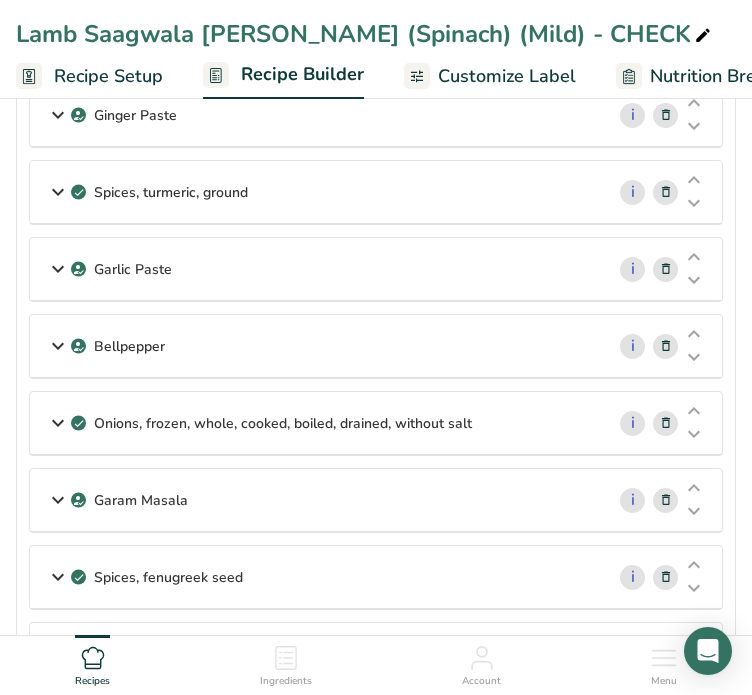 click at bounding box center [666, 423] 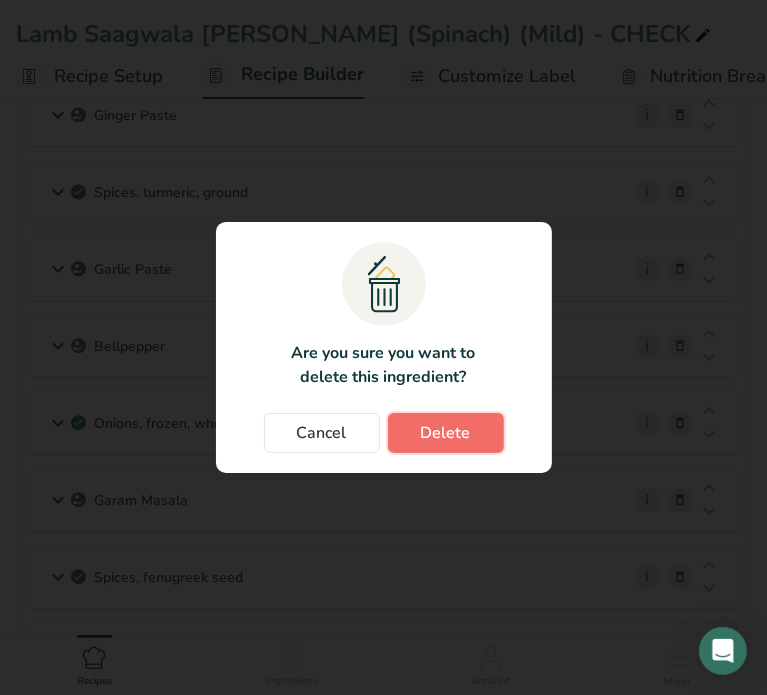 click on "Delete" at bounding box center [446, 433] 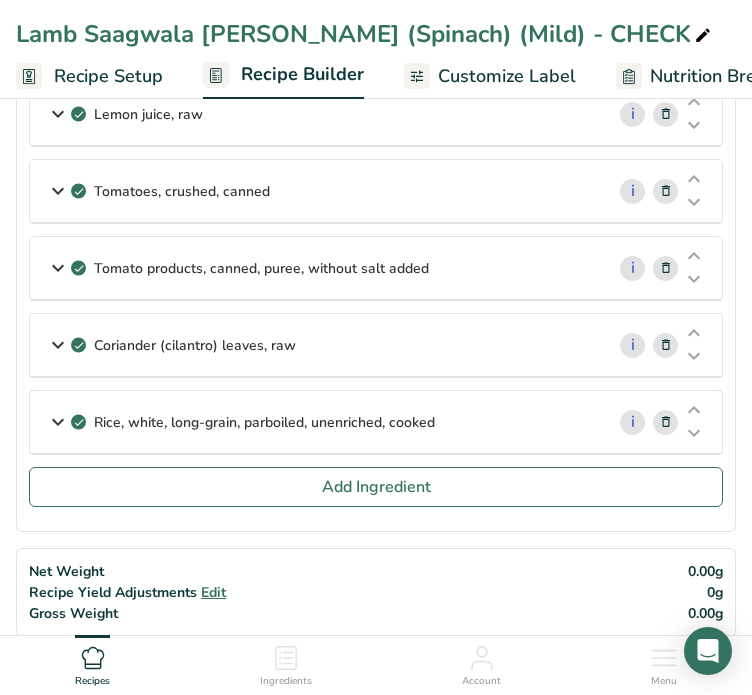 scroll, scrollTop: 1088, scrollLeft: 0, axis: vertical 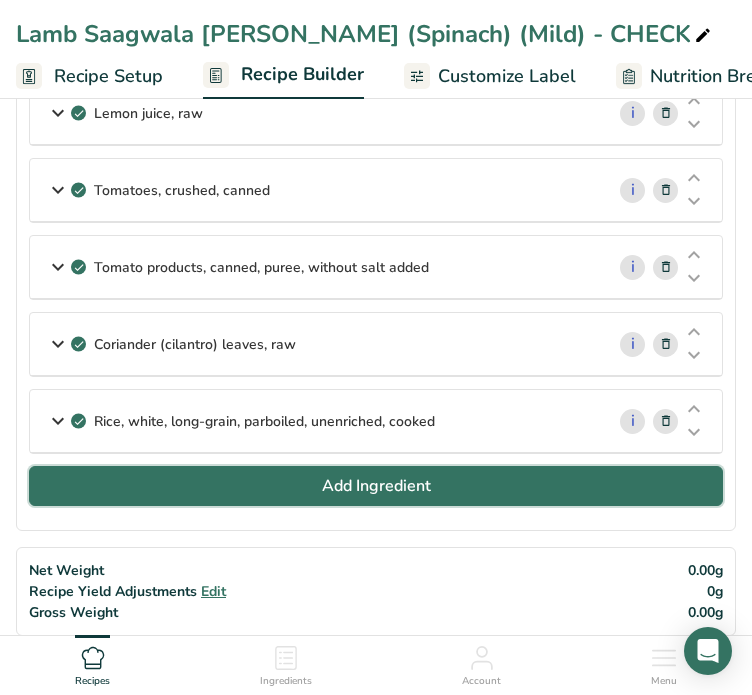 click on "Add Ingredient" at bounding box center [376, 486] 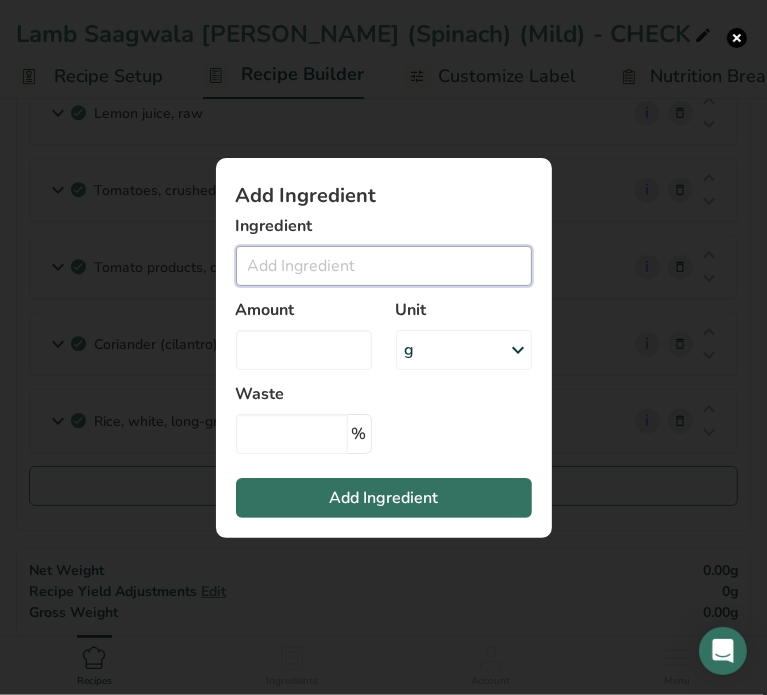 click at bounding box center (384, 266) 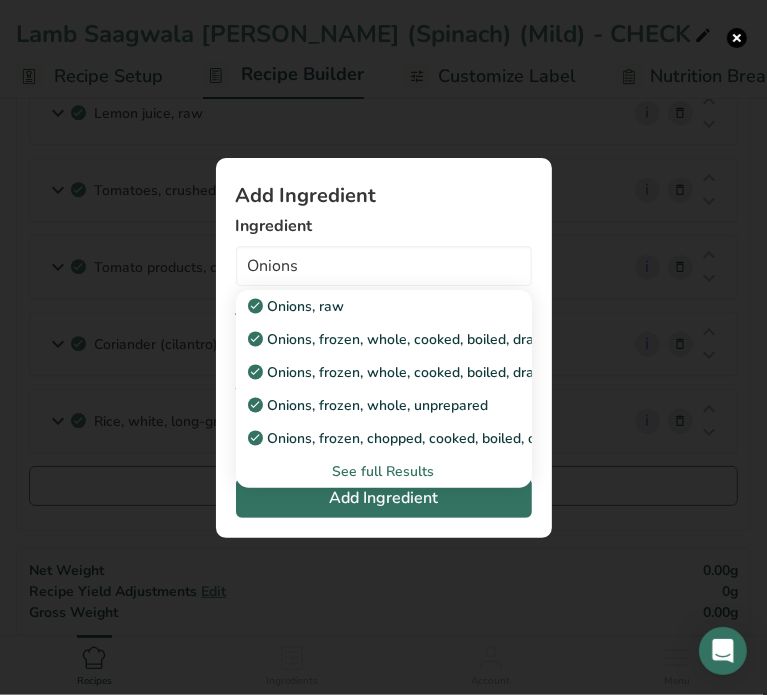 click on "See full Results" at bounding box center [384, 471] 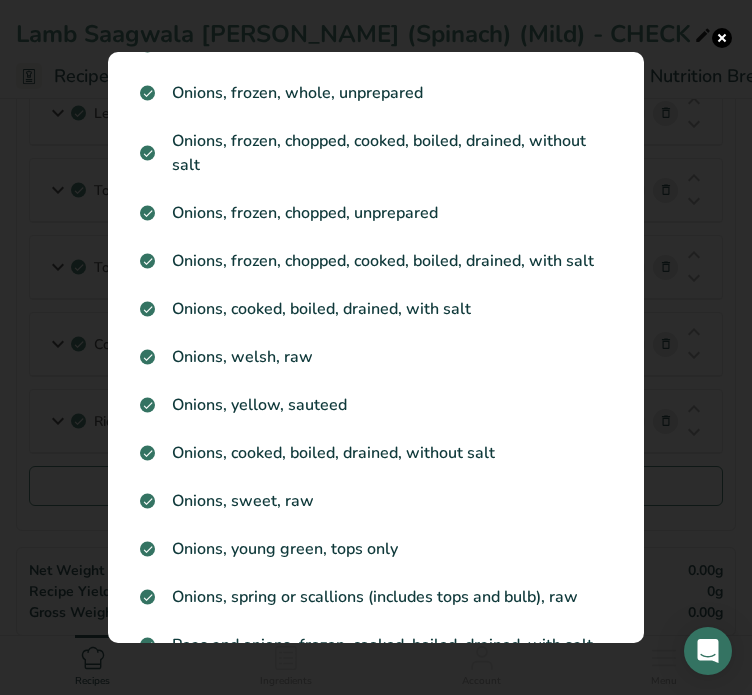 scroll, scrollTop: 190, scrollLeft: 0, axis: vertical 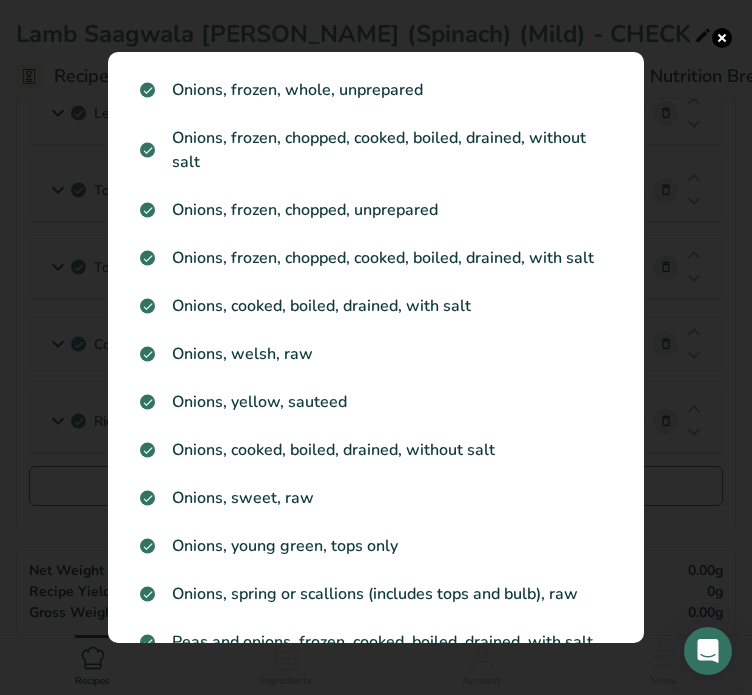 click on "Onions, cooked, boiled, drained, without salt" at bounding box center [376, 450] 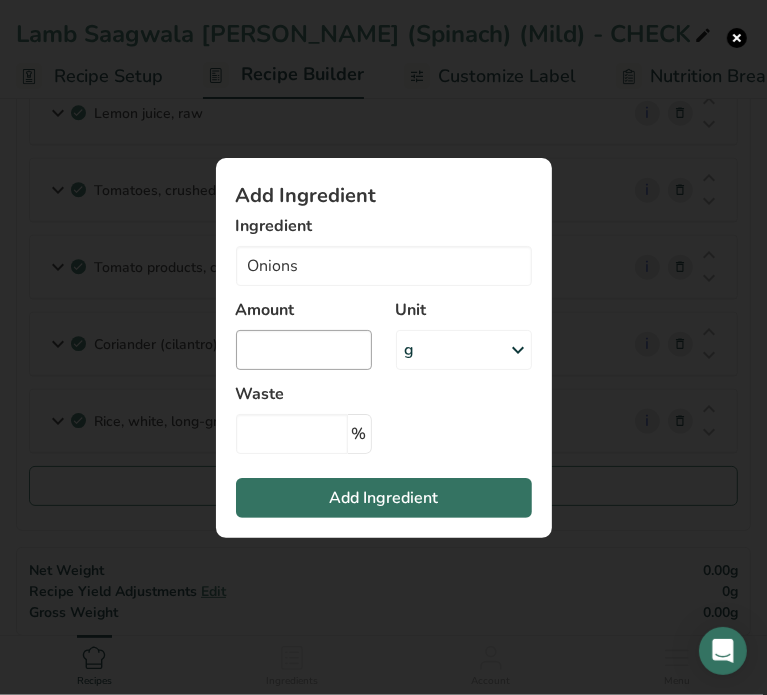 type on "Onions, cooked, boiled, drained, without salt" 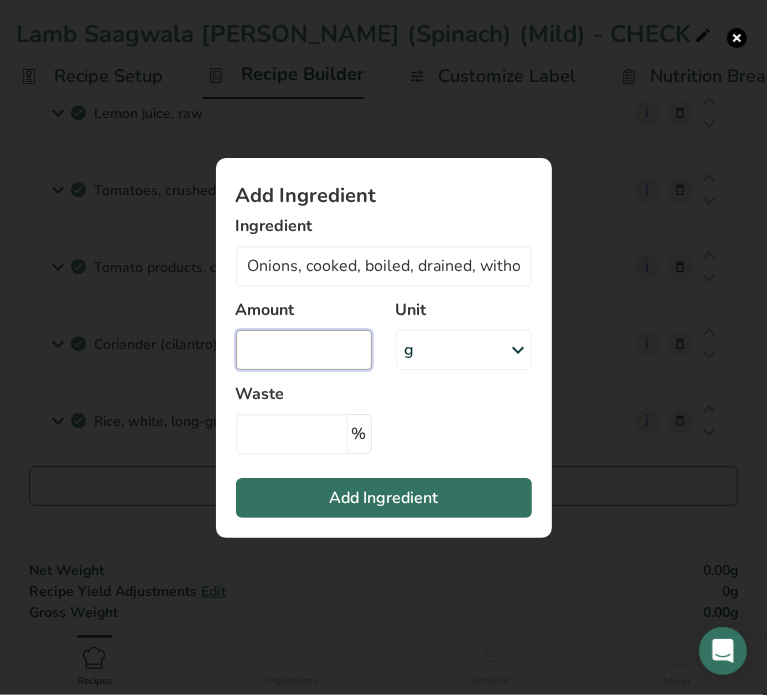 click at bounding box center [304, 350] 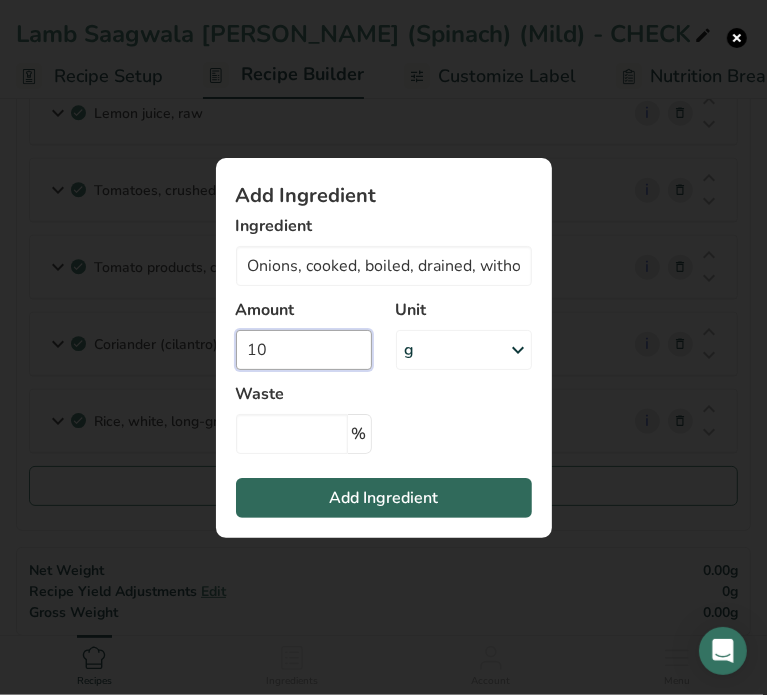 type on "10" 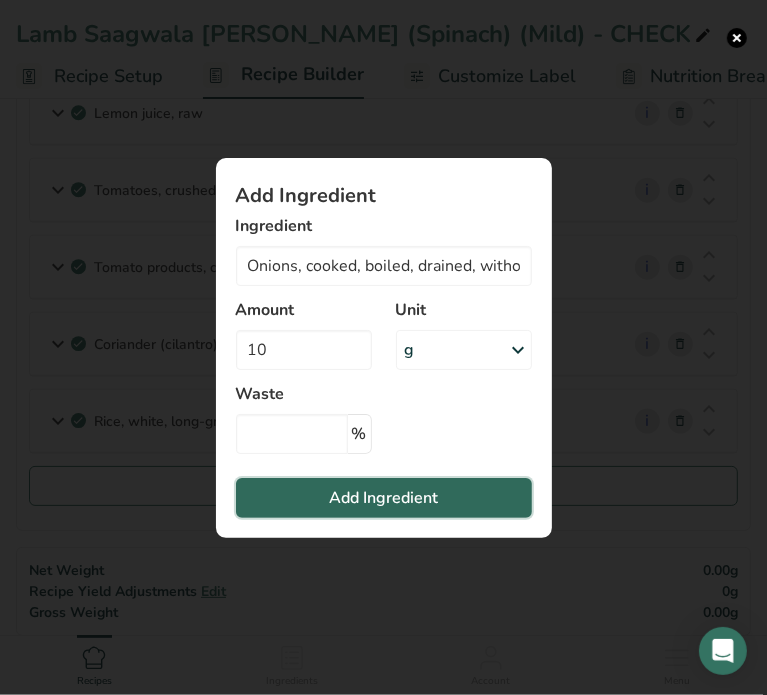 click on "Add Ingredient" at bounding box center [383, 498] 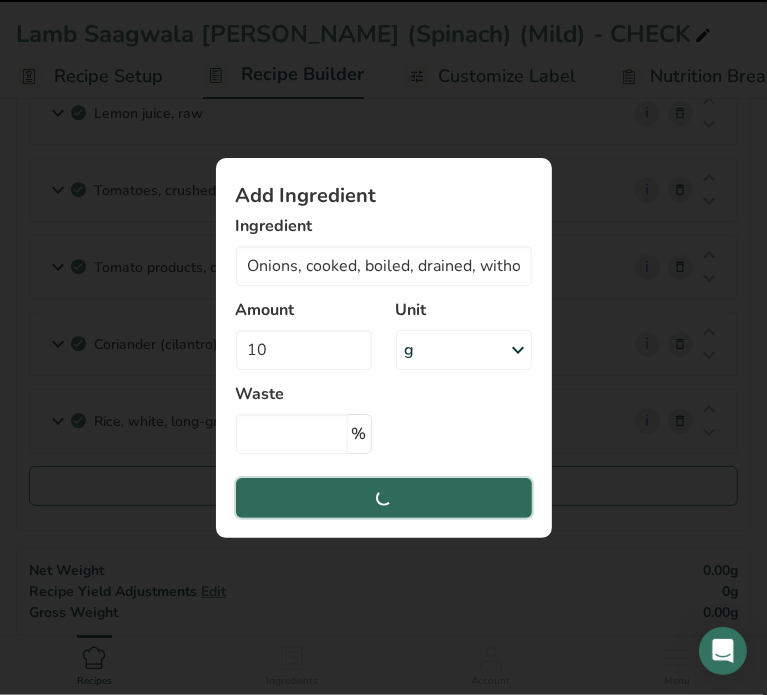 type 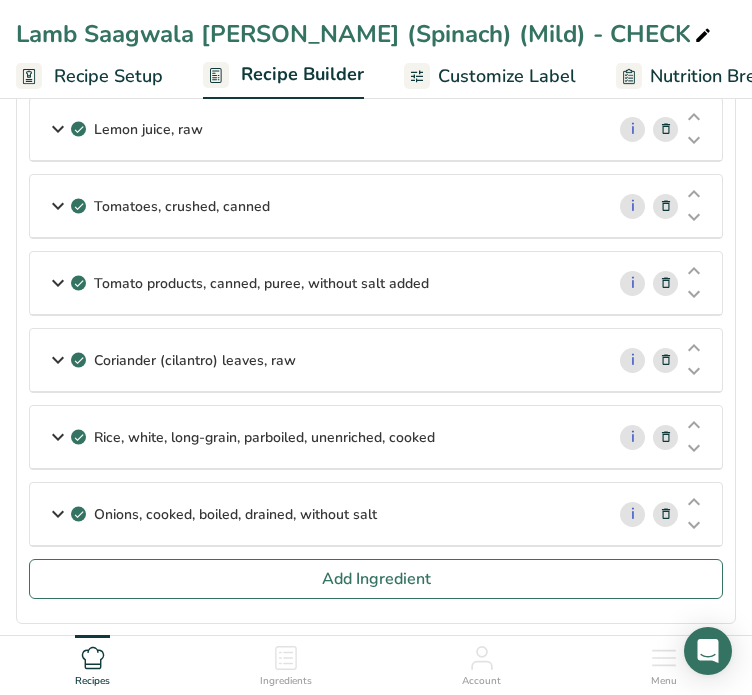 scroll, scrollTop: 1072, scrollLeft: 0, axis: vertical 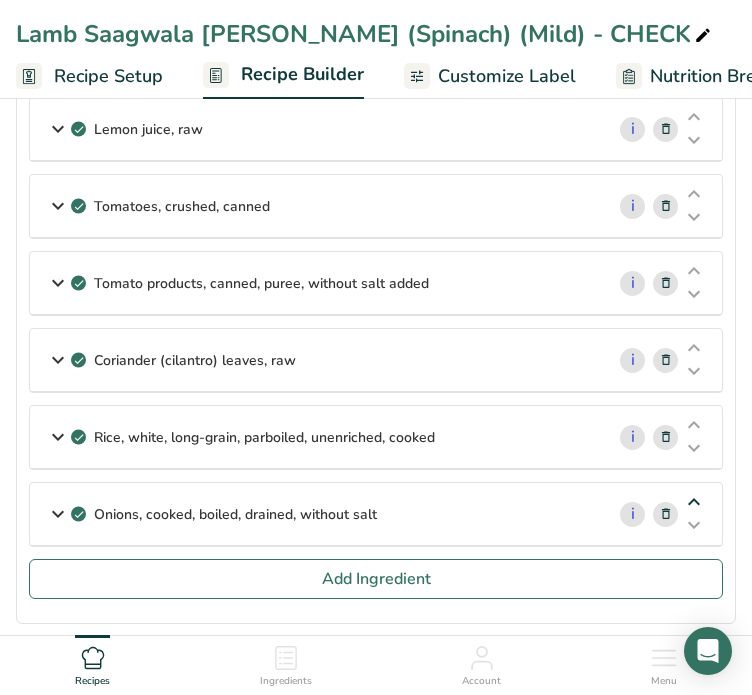 click at bounding box center (694, 502) 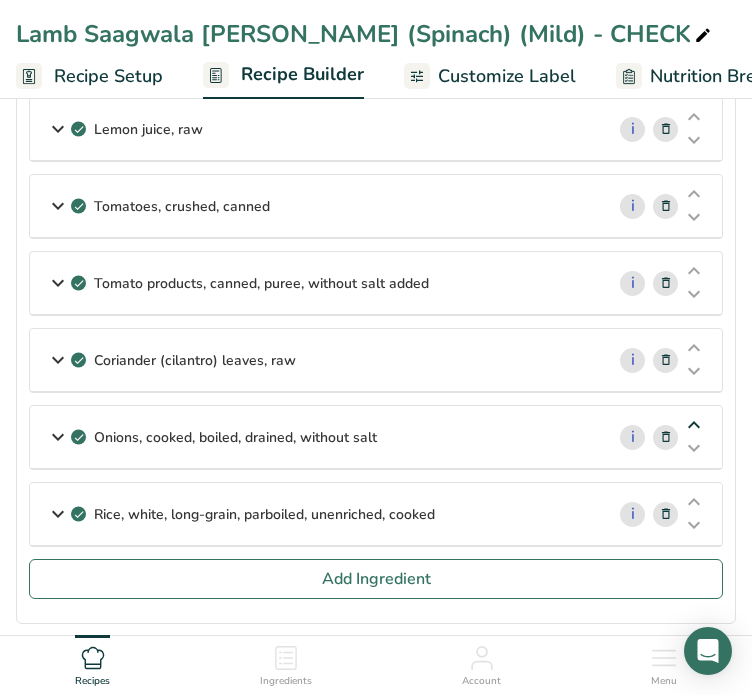 click at bounding box center (694, 425) 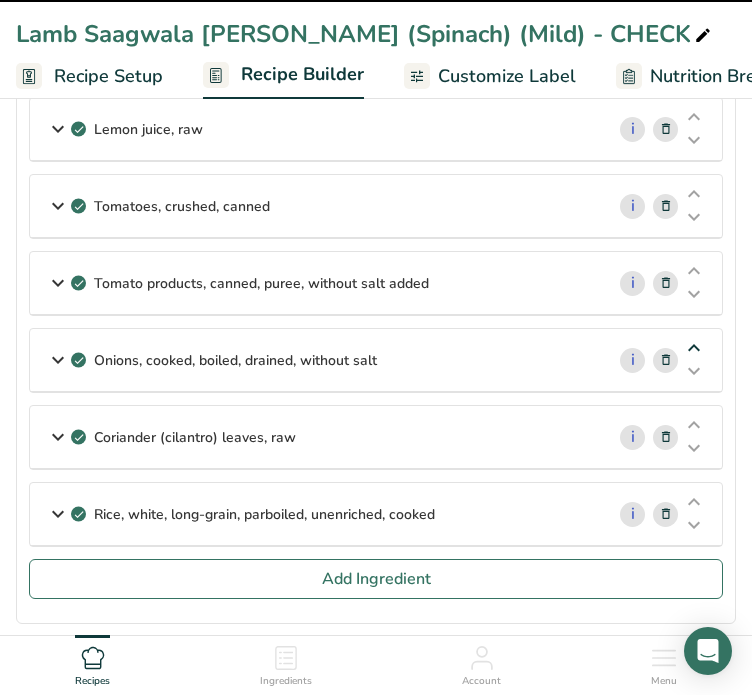 click at bounding box center (694, 348) 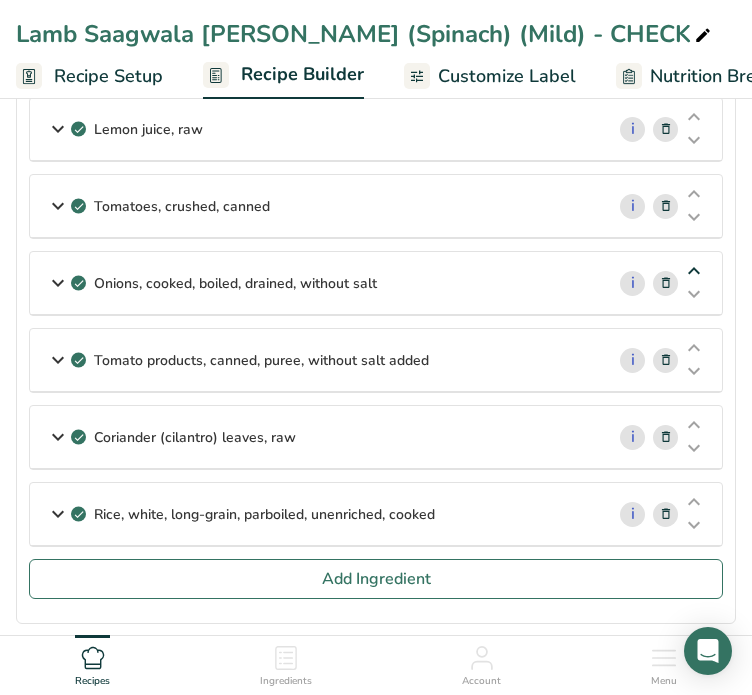 click at bounding box center (694, 271) 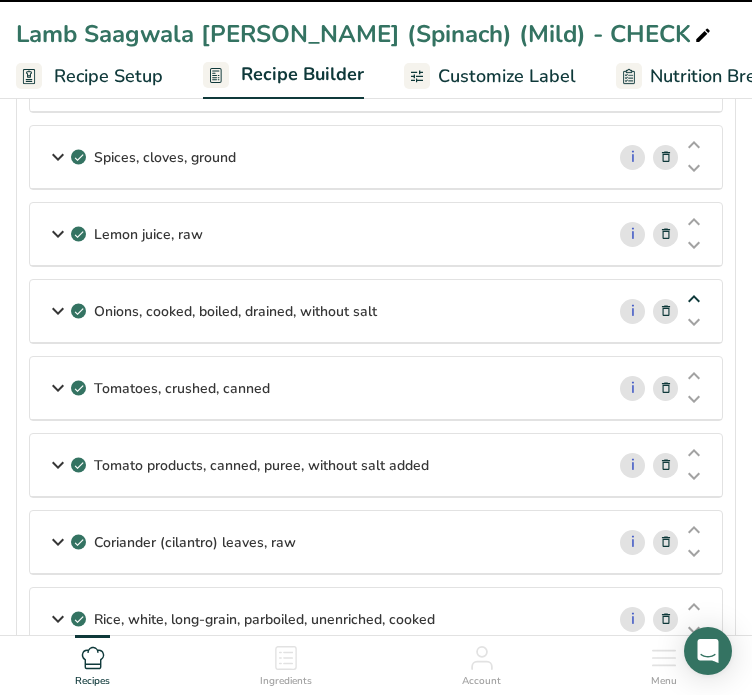 scroll, scrollTop: 950, scrollLeft: 0, axis: vertical 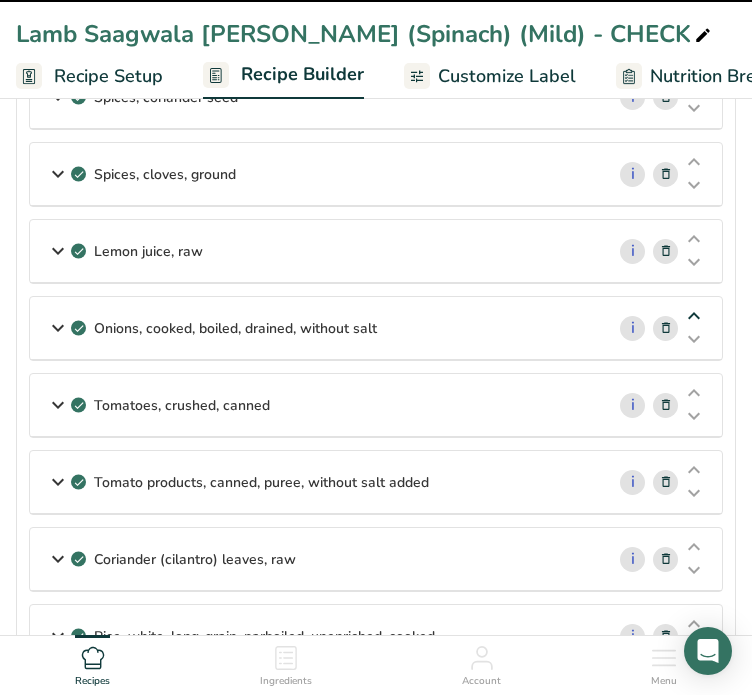 click at bounding box center [694, 316] 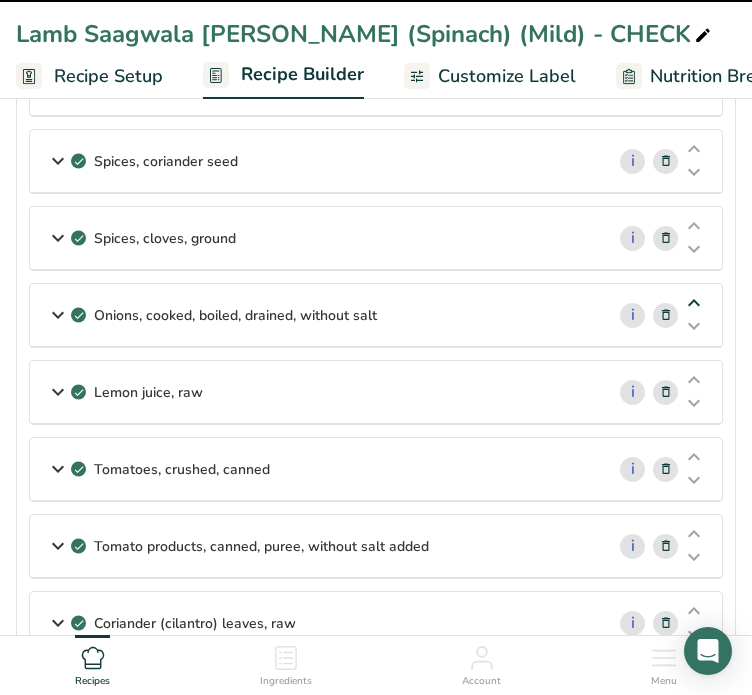 scroll, scrollTop: 862, scrollLeft: 0, axis: vertical 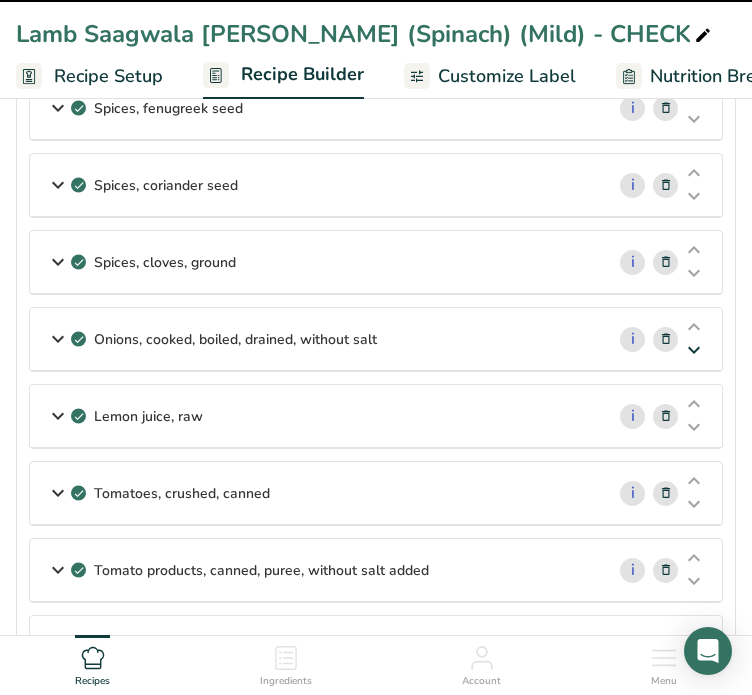 click at bounding box center (694, 350) 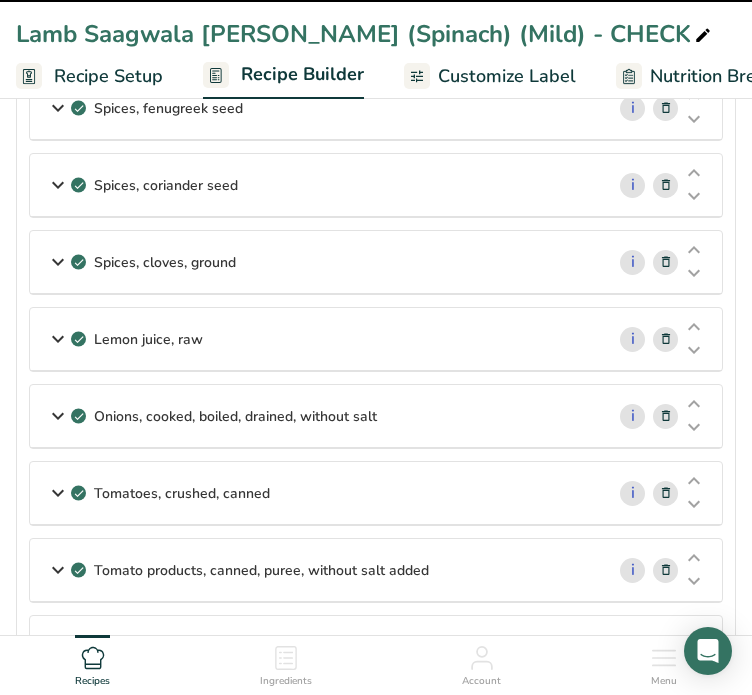 scroll, scrollTop: 831, scrollLeft: 0, axis: vertical 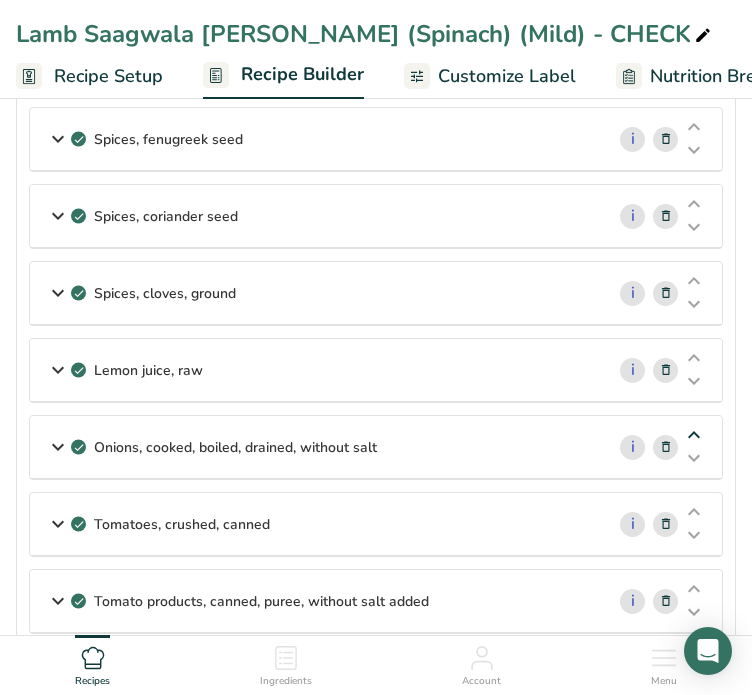 click at bounding box center [694, 435] 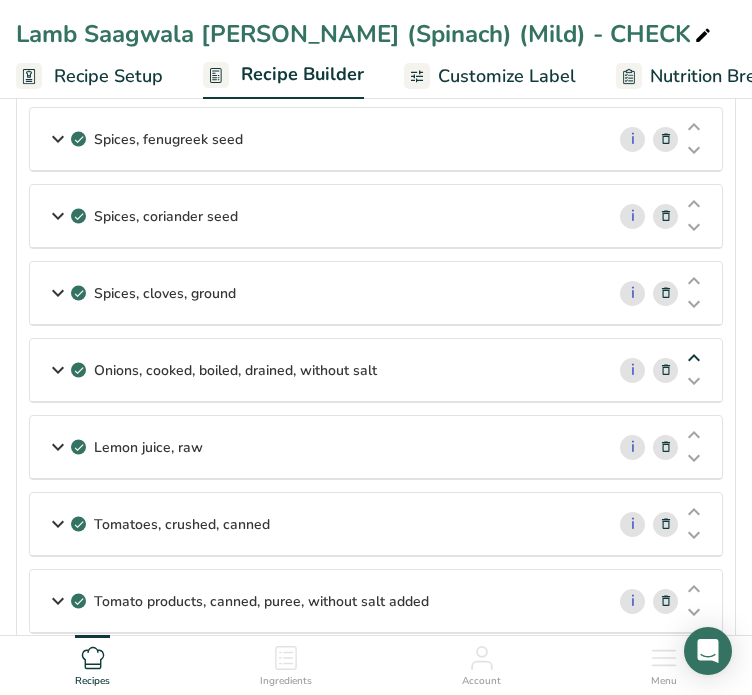 click at bounding box center [694, 358] 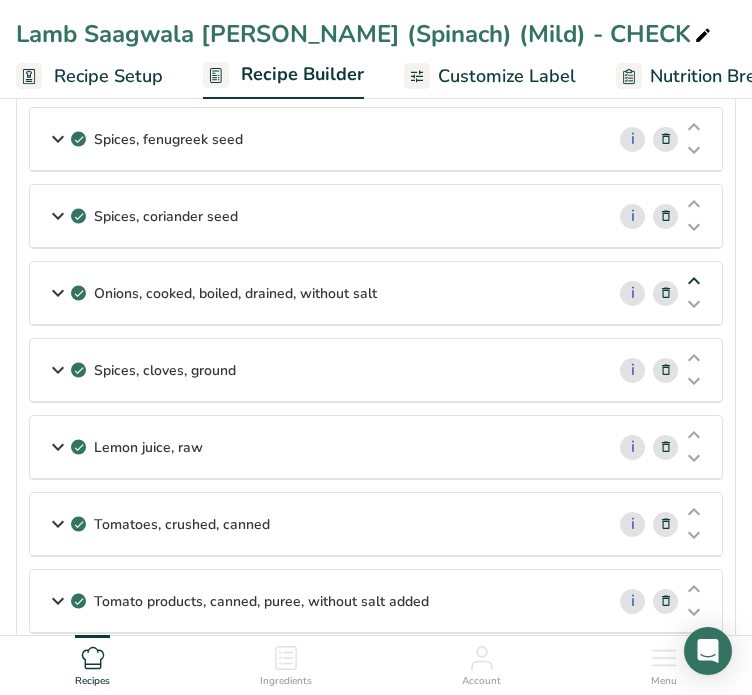 click at bounding box center [694, 281] 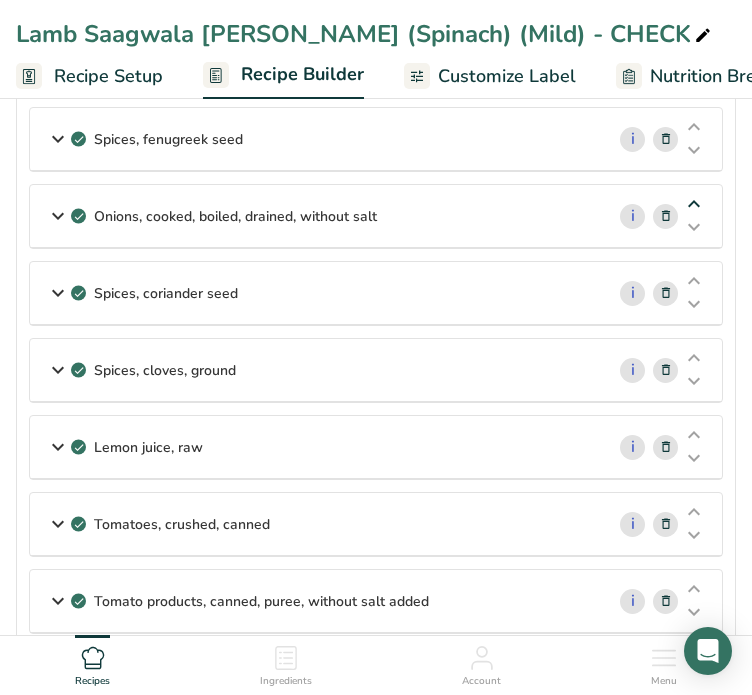 scroll, scrollTop: 632, scrollLeft: 0, axis: vertical 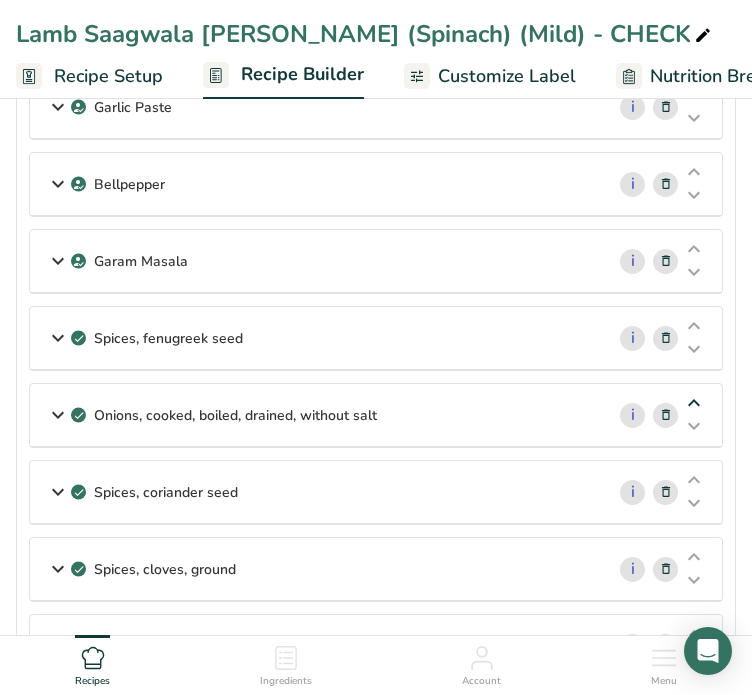 click at bounding box center [694, 403] 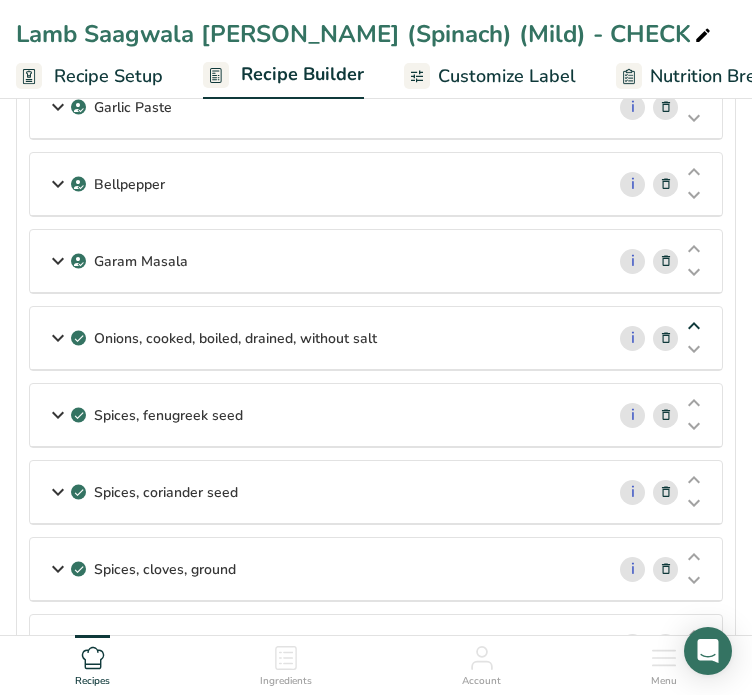 click at bounding box center (694, 326) 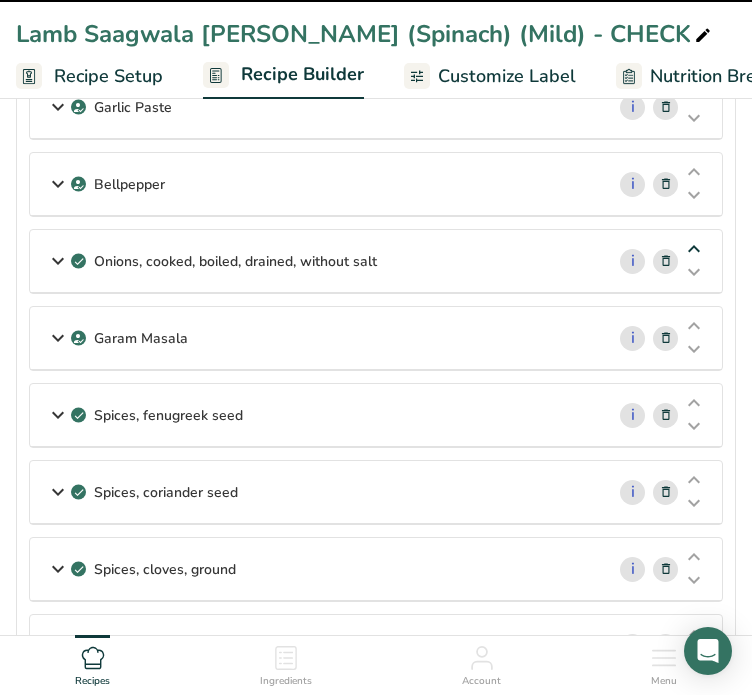 click at bounding box center [694, 249] 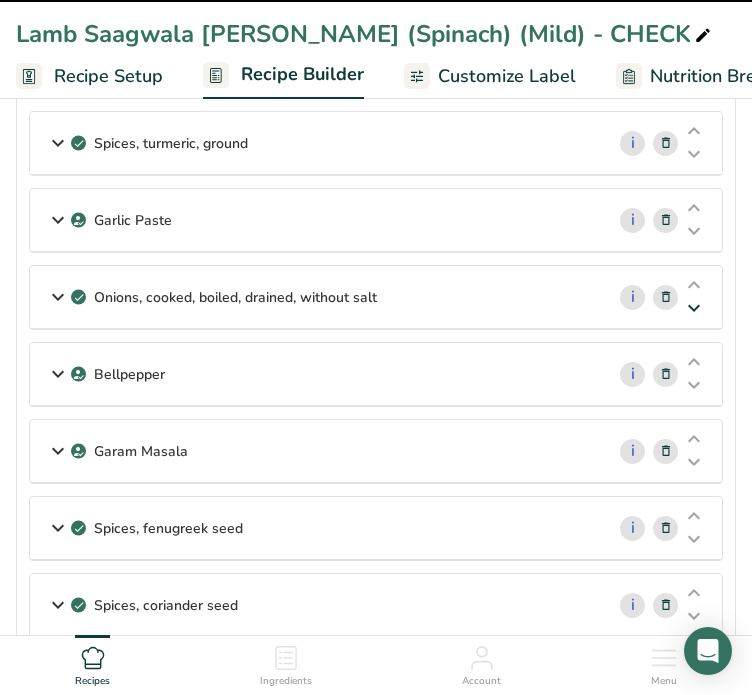 scroll, scrollTop: 476, scrollLeft: 0, axis: vertical 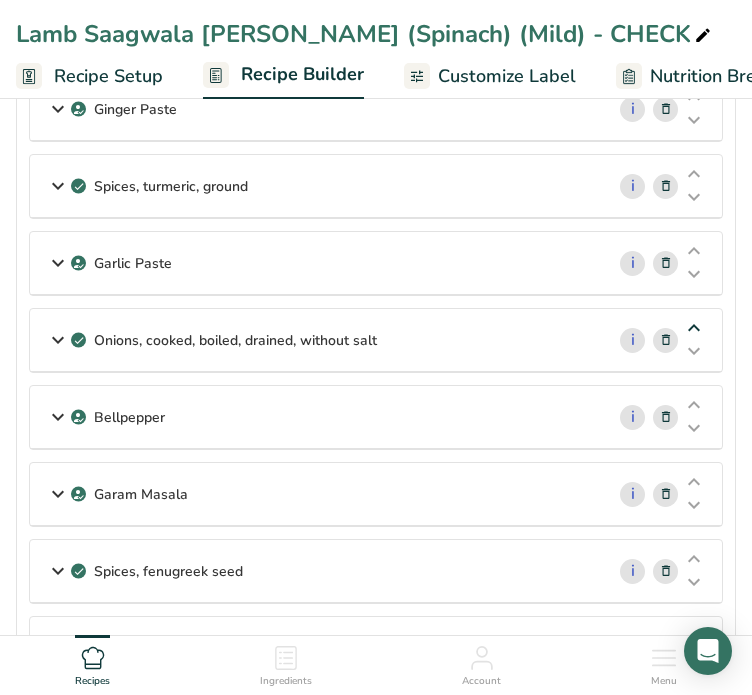 click at bounding box center [694, 328] 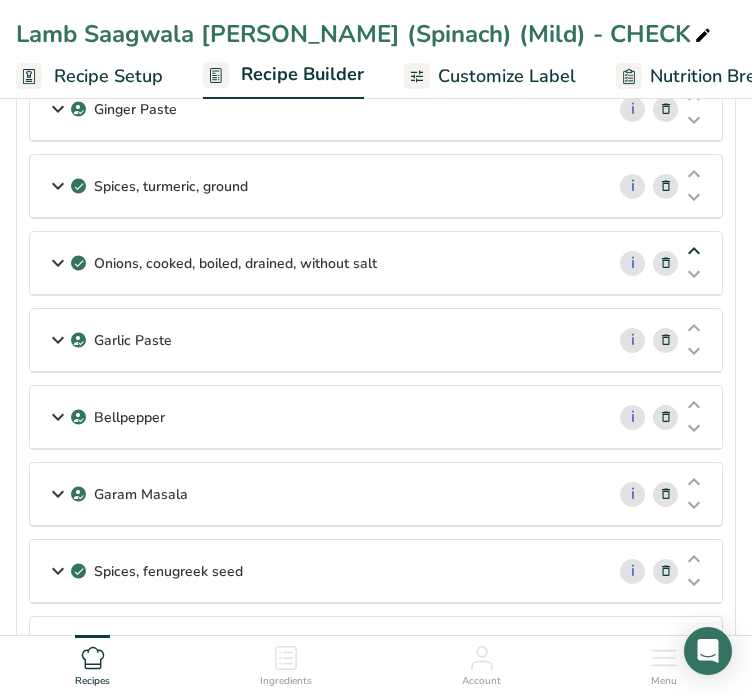 click at bounding box center [694, 251] 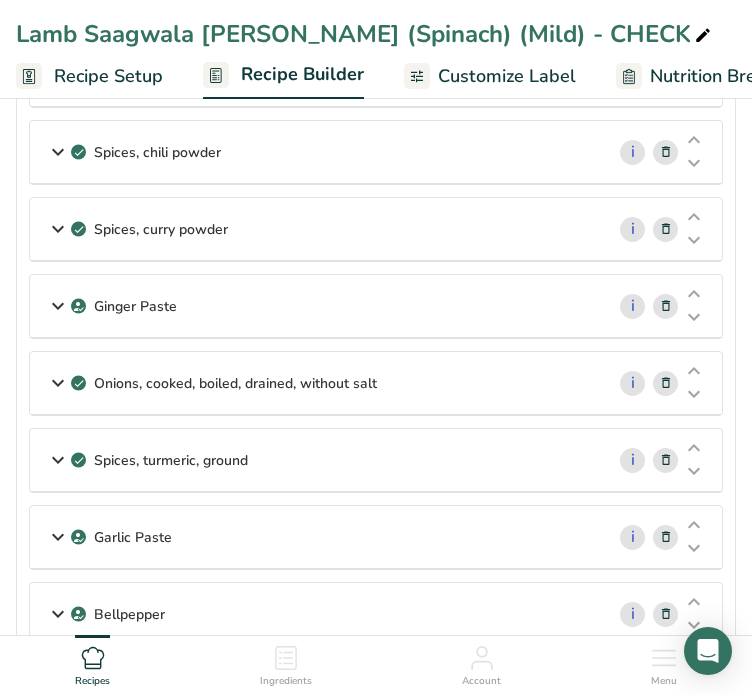 scroll, scrollTop: 271, scrollLeft: 0, axis: vertical 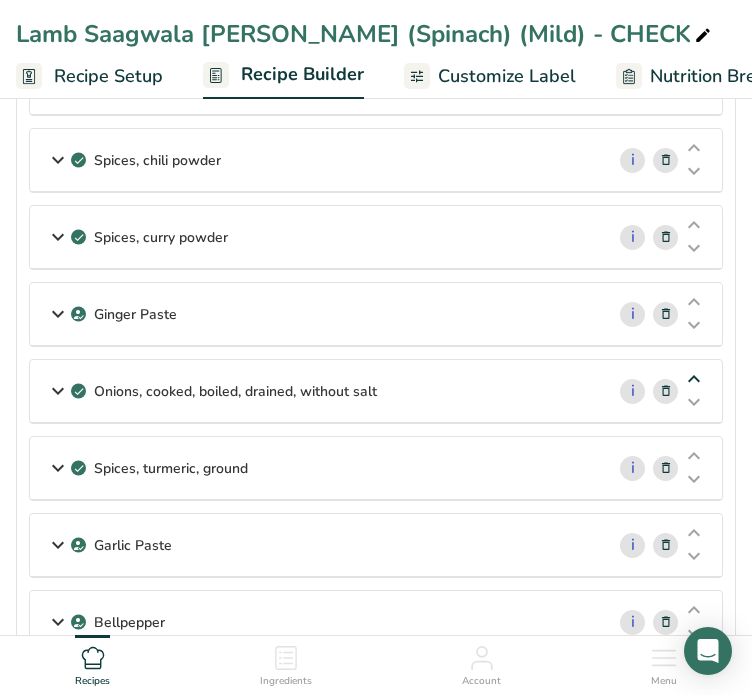 click at bounding box center [694, 379] 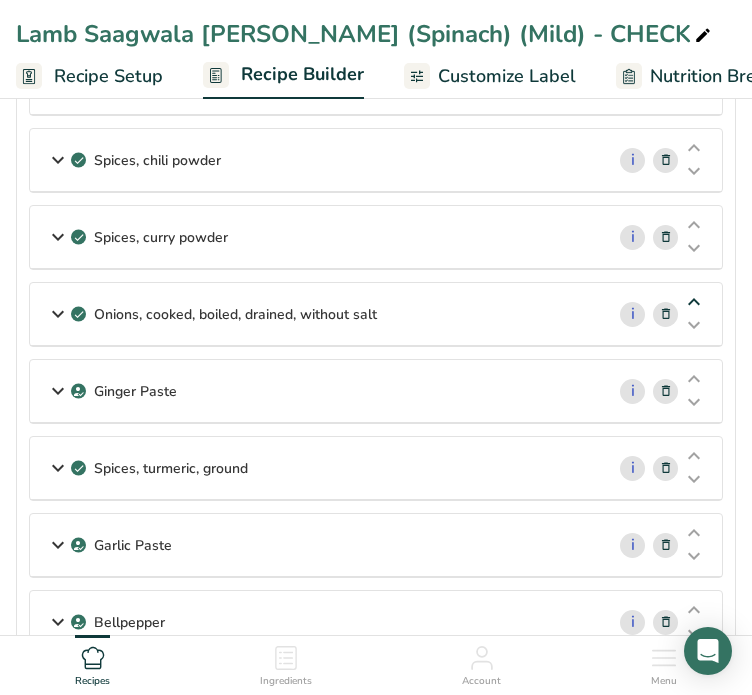 click at bounding box center (694, 379) 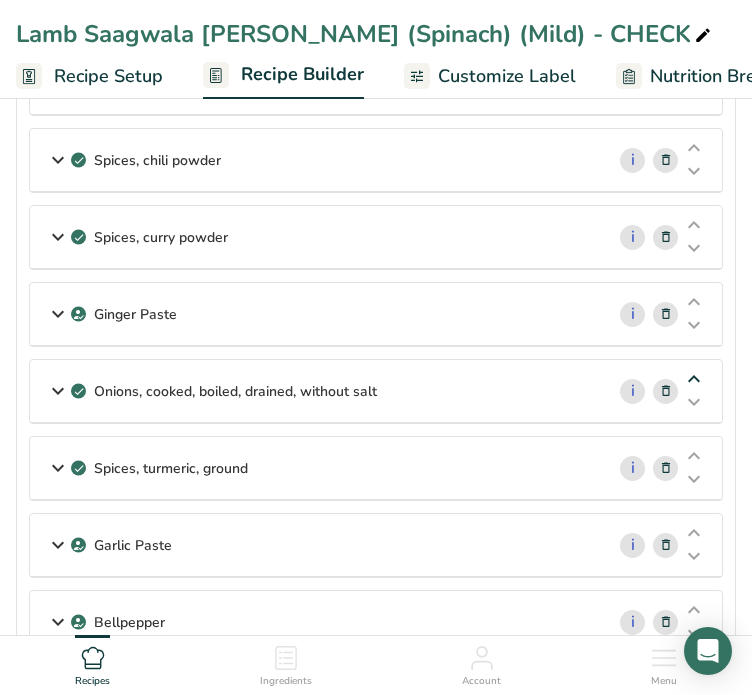 click at bounding box center [694, 379] 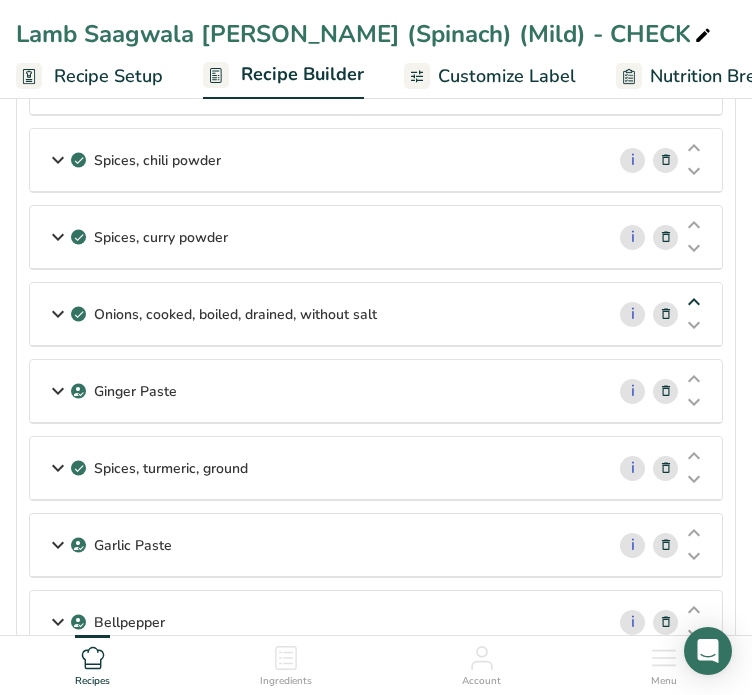 click at bounding box center [694, 302] 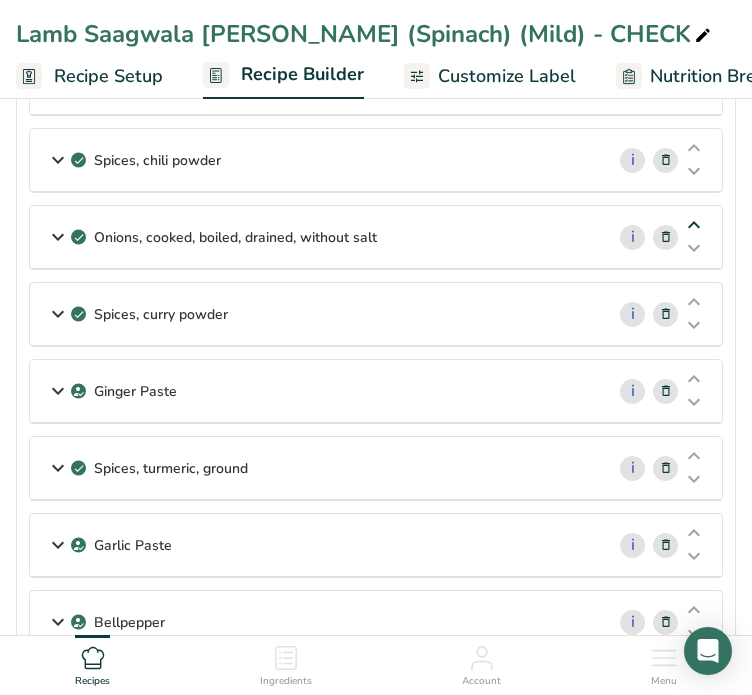 click at bounding box center [694, 225] 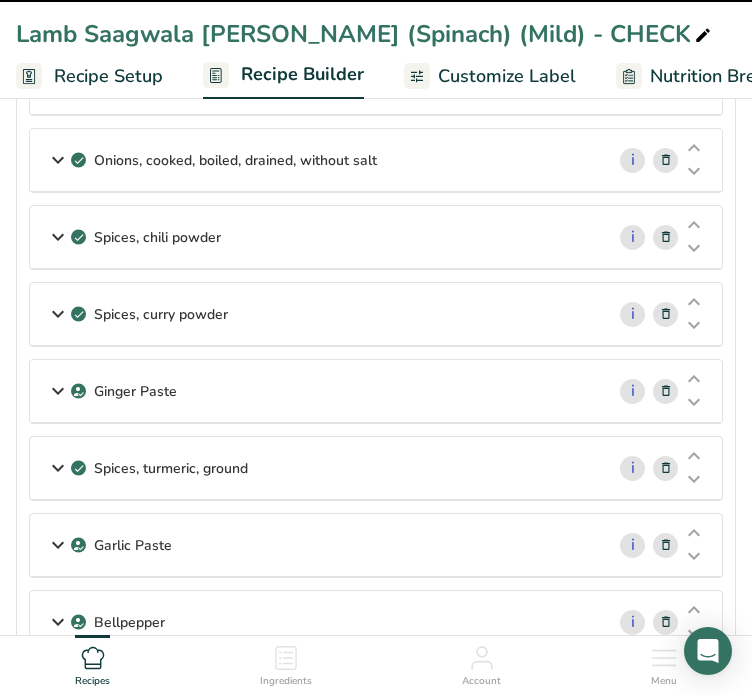 scroll, scrollTop: 95, scrollLeft: 0, axis: vertical 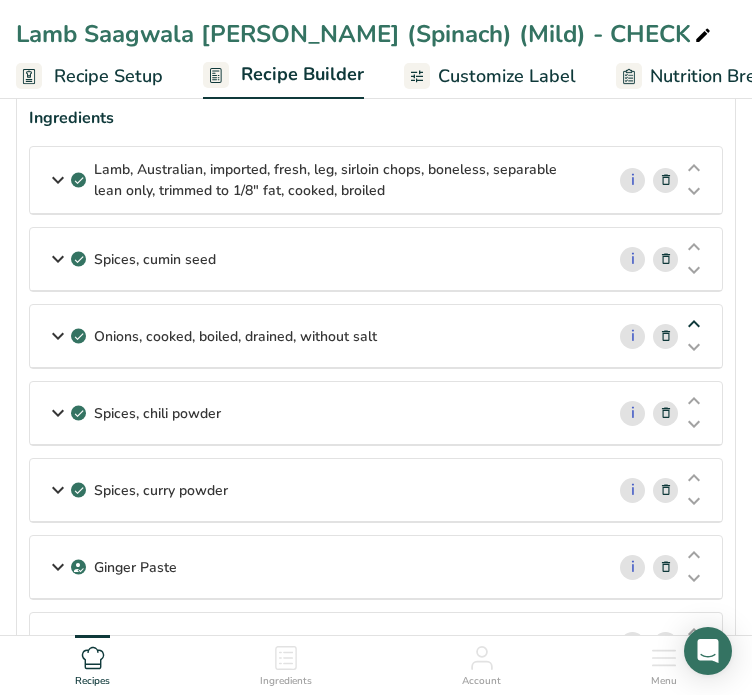 click at bounding box center (694, 324) 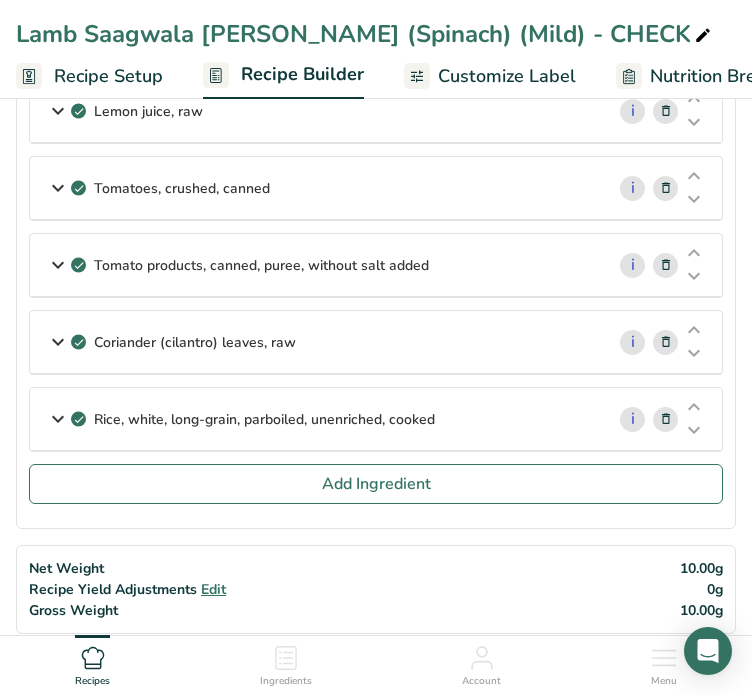 scroll, scrollTop: 1168, scrollLeft: 0, axis: vertical 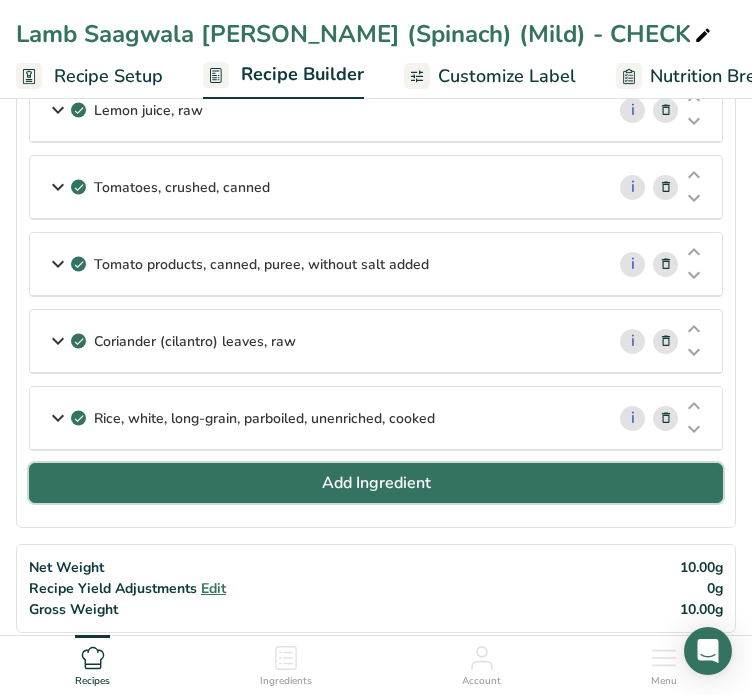 click on "Add Ingredient" at bounding box center (376, 483) 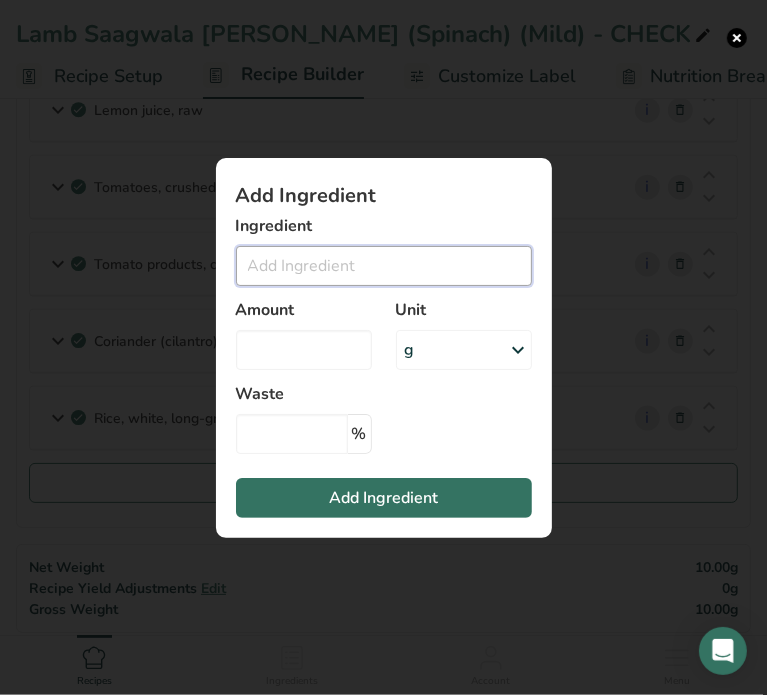 click at bounding box center (384, 266) 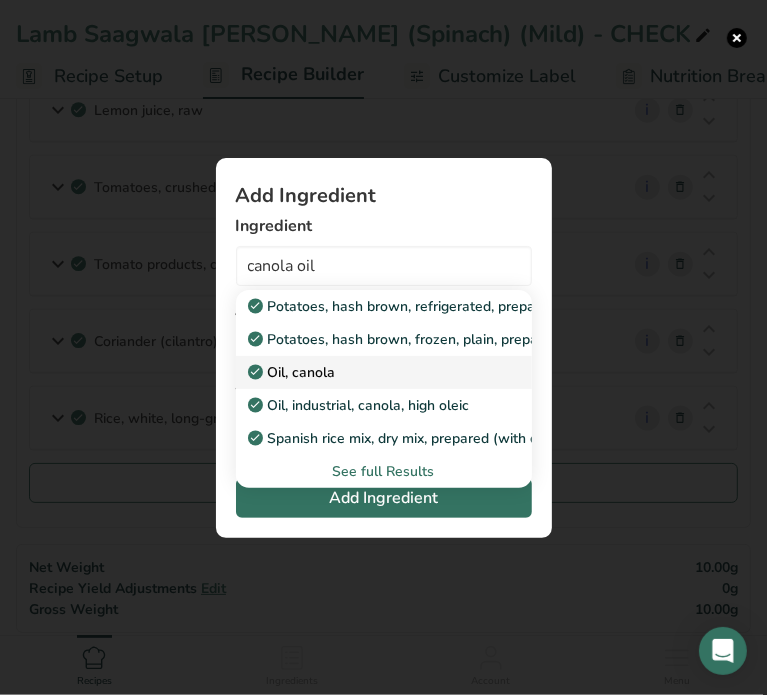 click on "Oil, canola" at bounding box center [294, 372] 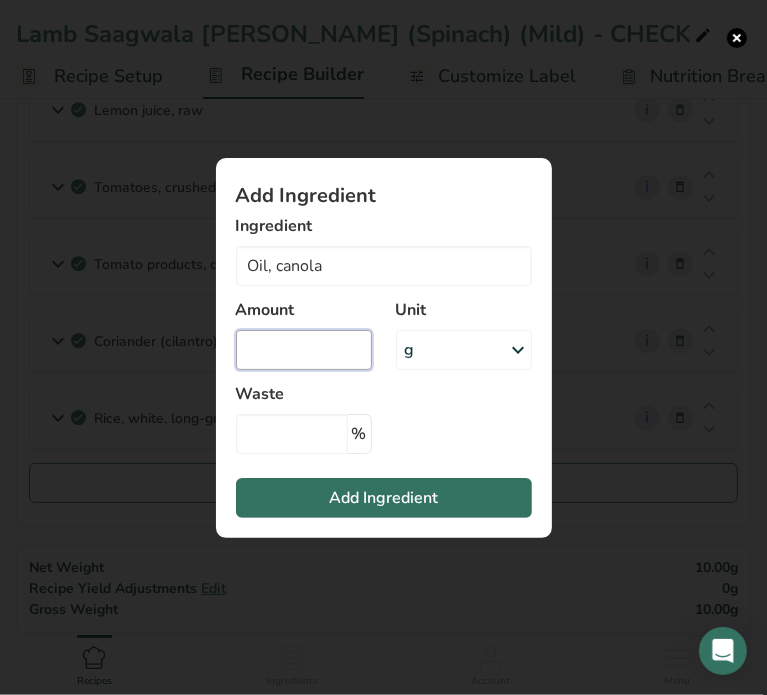 click at bounding box center [304, 350] 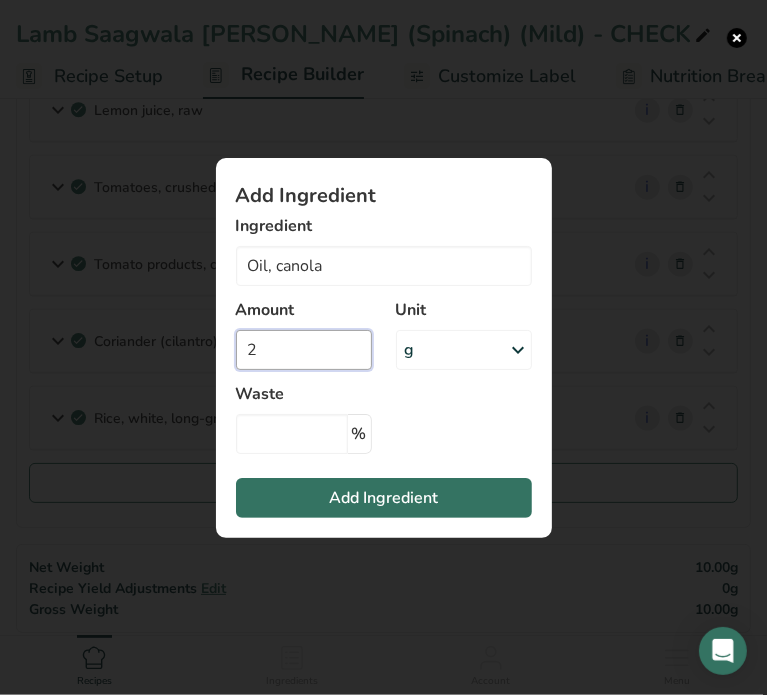 type on "2" 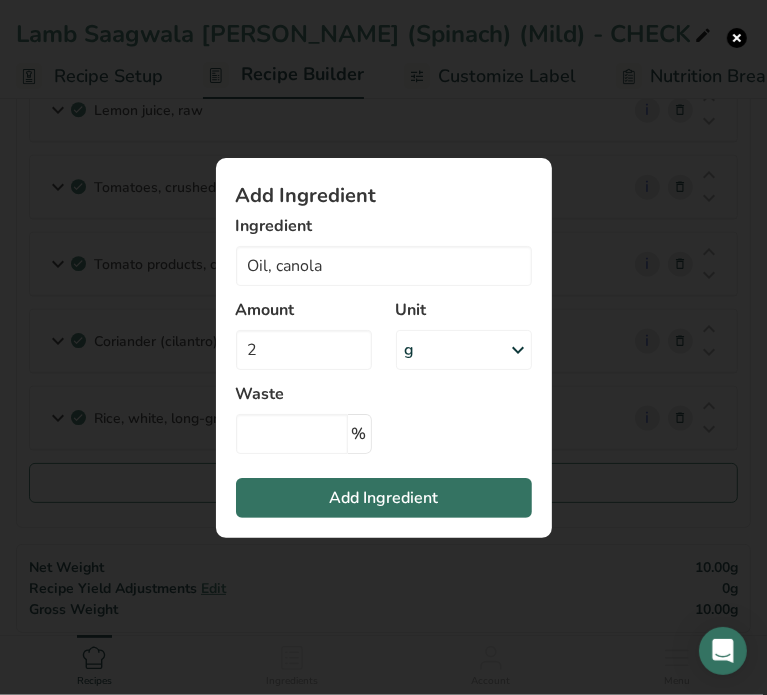 click at bounding box center [519, 350] 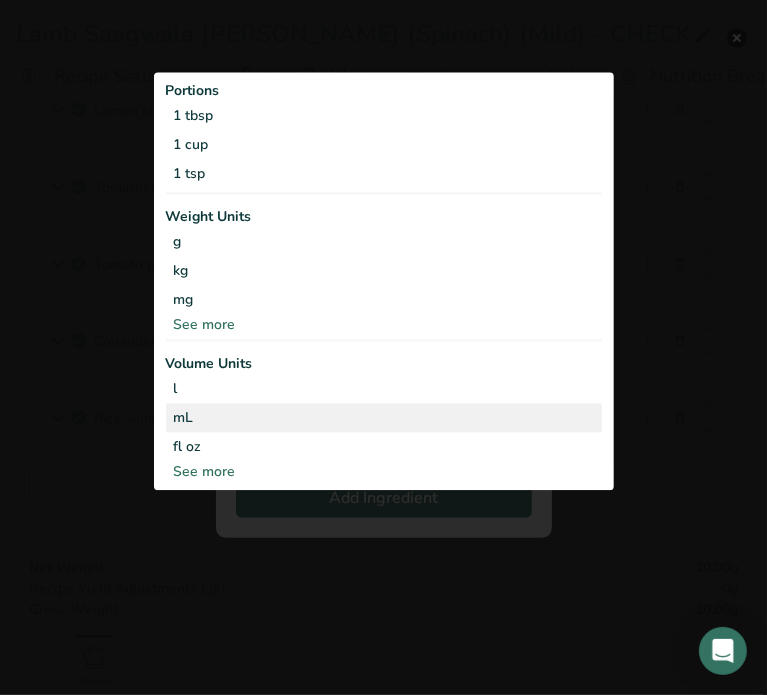 click on "mL" at bounding box center [384, 417] 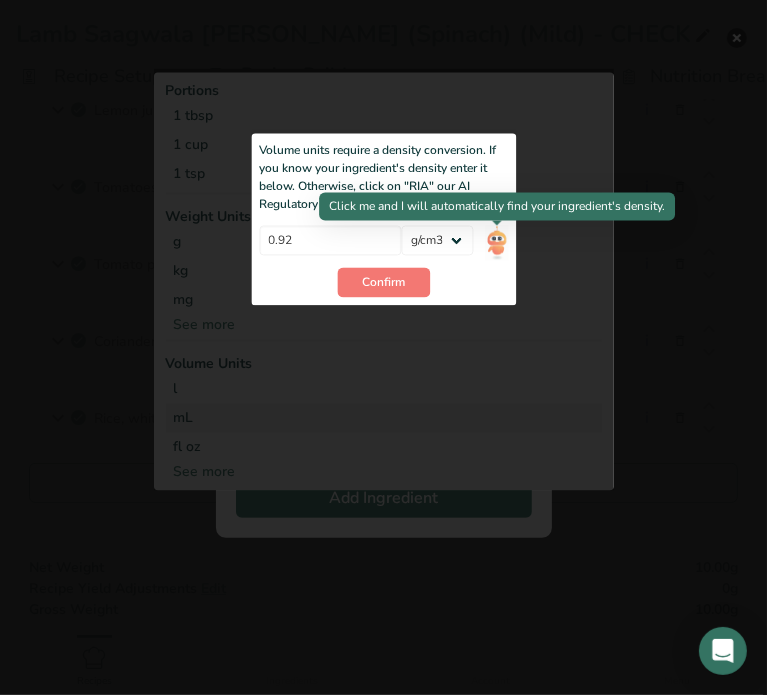 click at bounding box center [497, 243] 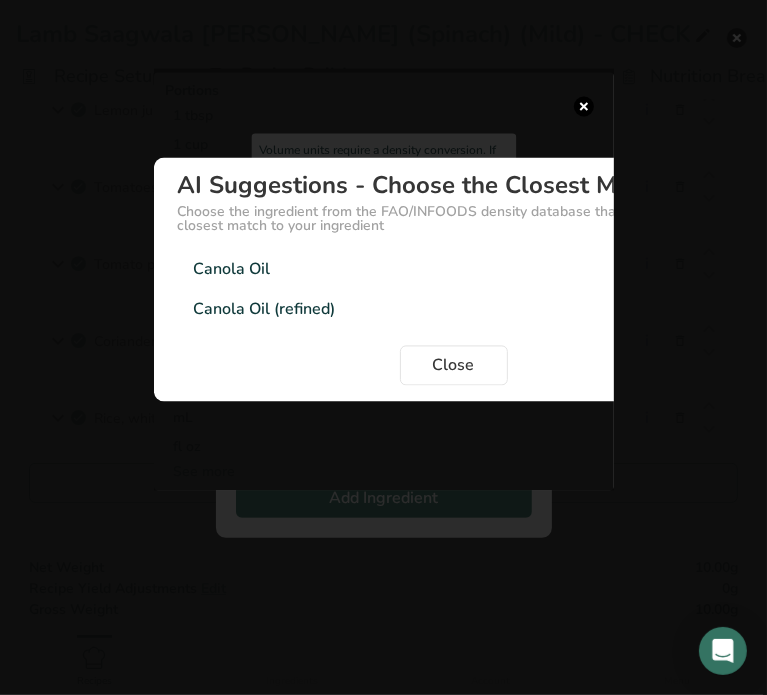 click on "Canola Oil   0.92g/cm3" at bounding box center [454, 269] 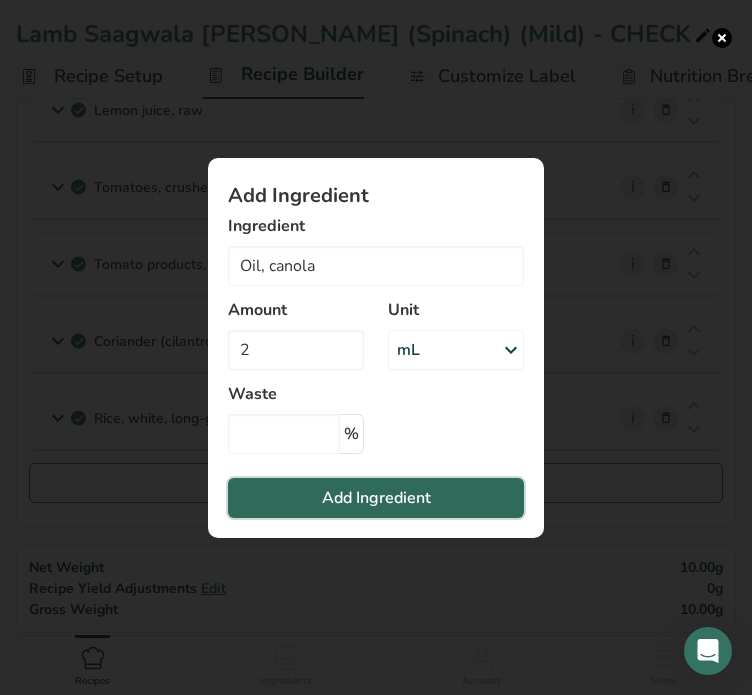 click on "Add Ingredient" at bounding box center (376, 498) 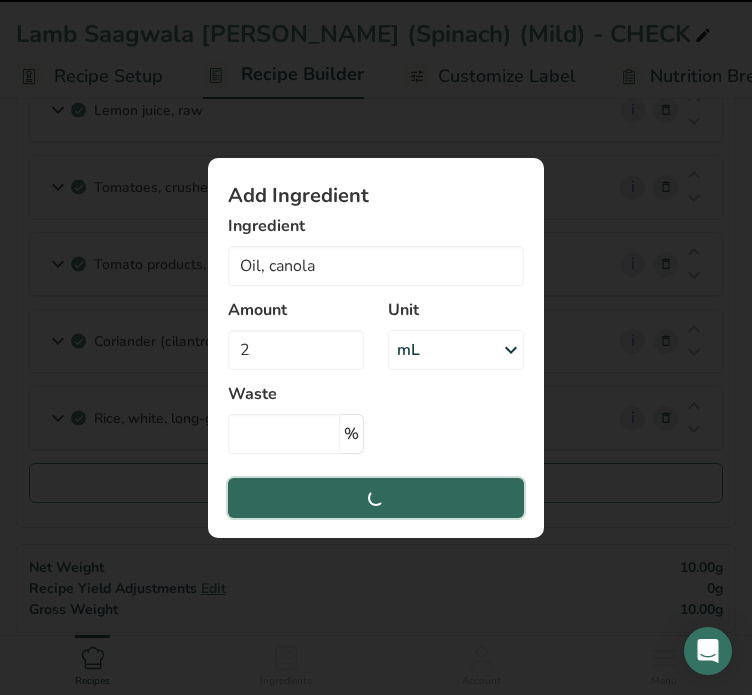 type 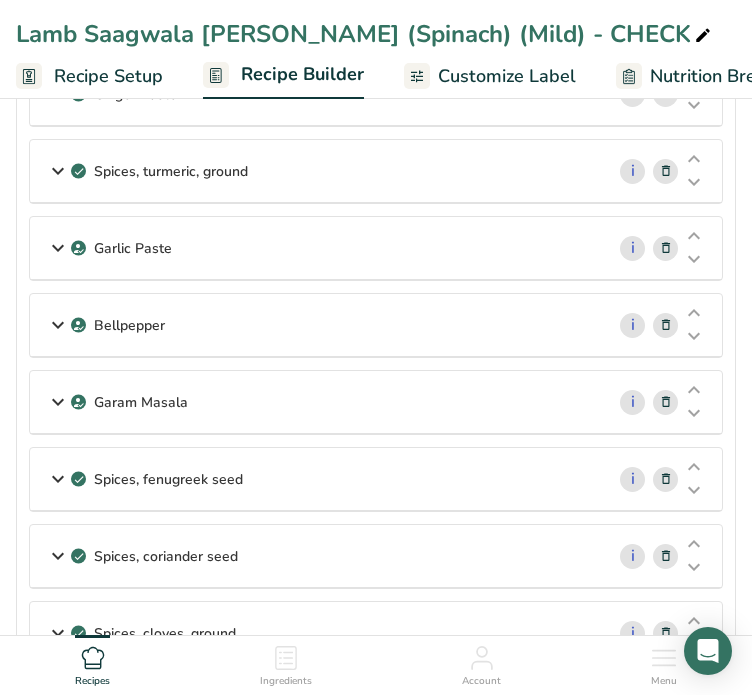 scroll, scrollTop: 570, scrollLeft: 0, axis: vertical 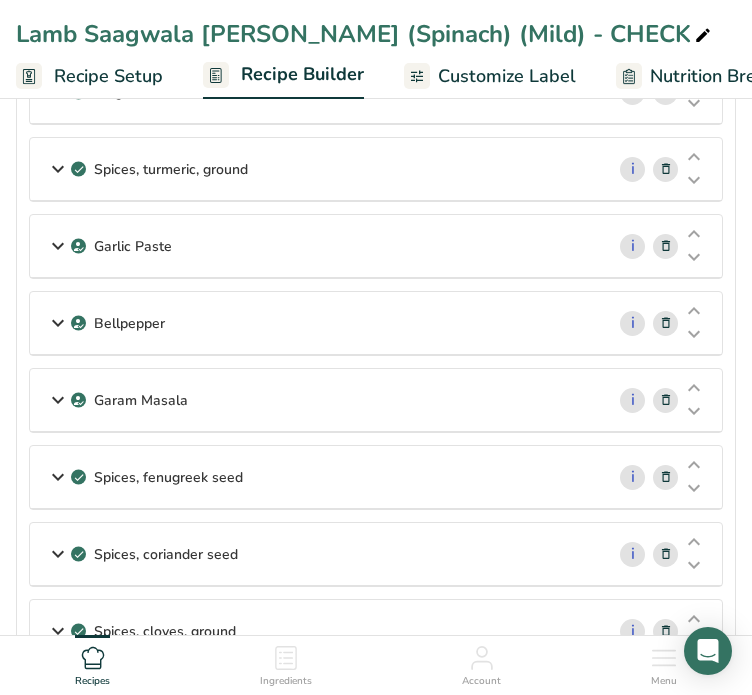 click at bounding box center [666, 323] 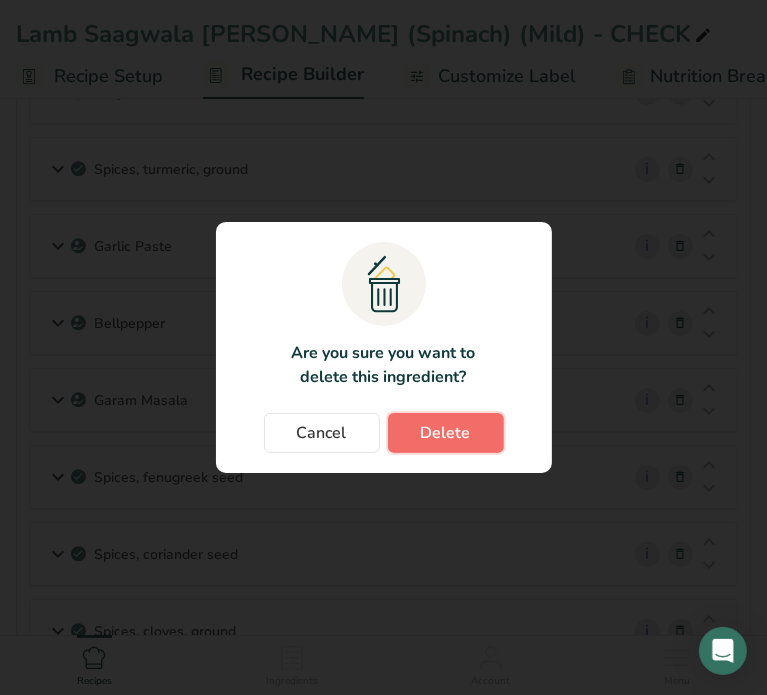 click on "Delete" at bounding box center (446, 433) 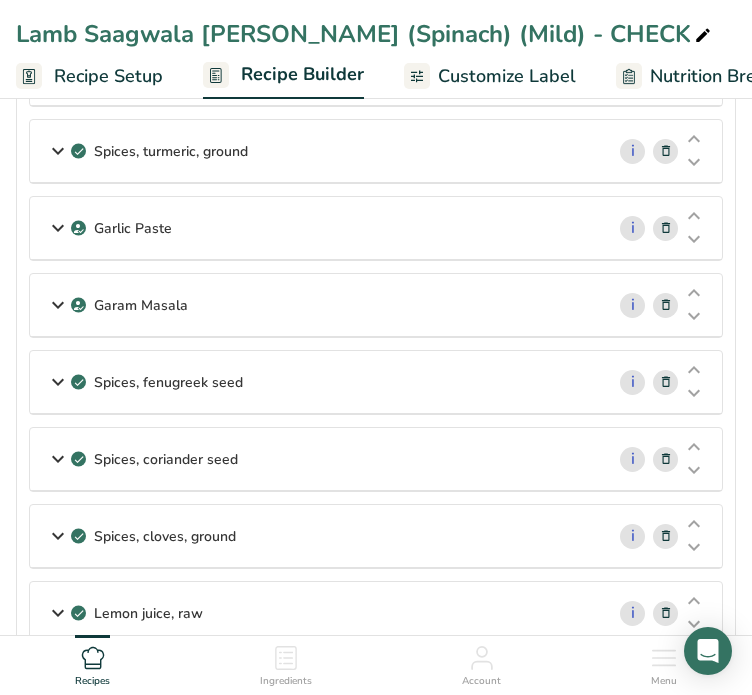 scroll, scrollTop: 591, scrollLeft: 0, axis: vertical 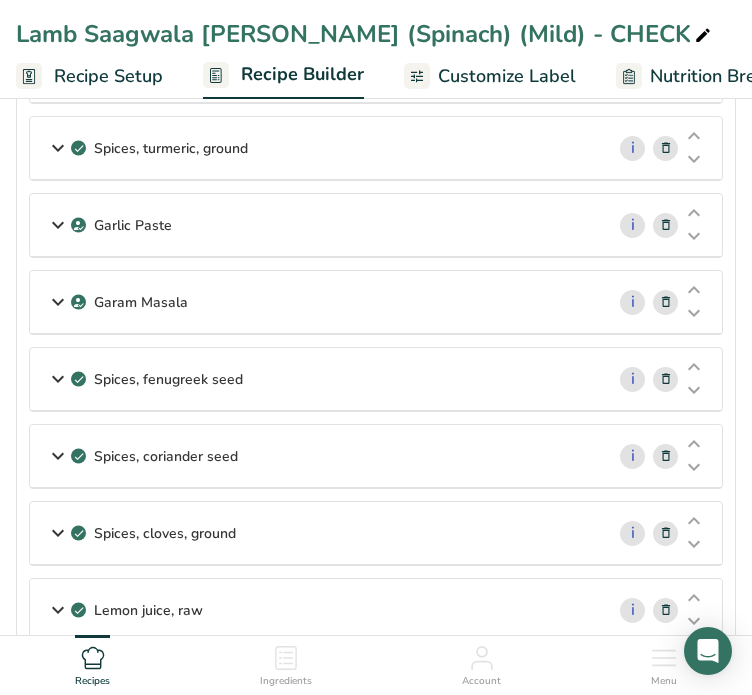 click at bounding box center (666, 379) 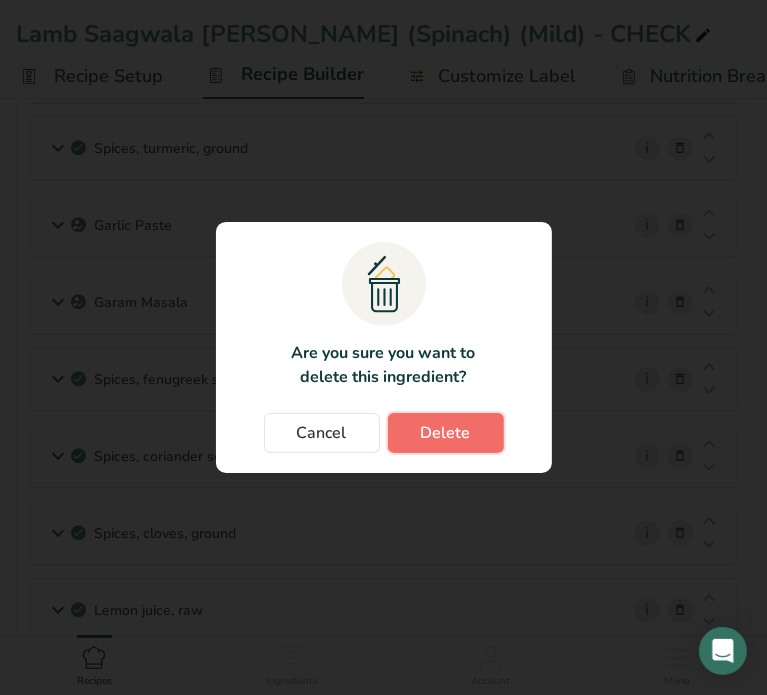 click on "Delete" at bounding box center [446, 433] 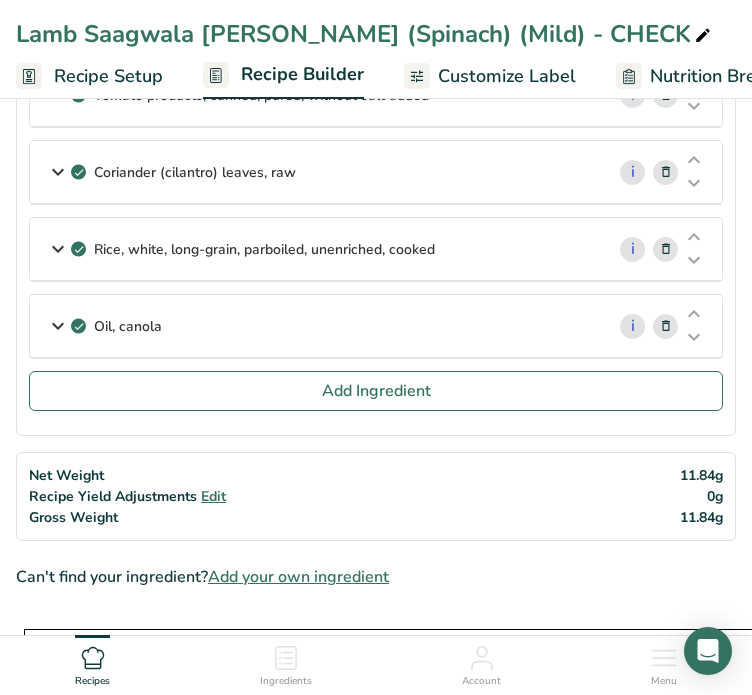 scroll, scrollTop: 1184, scrollLeft: 0, axis: vertical 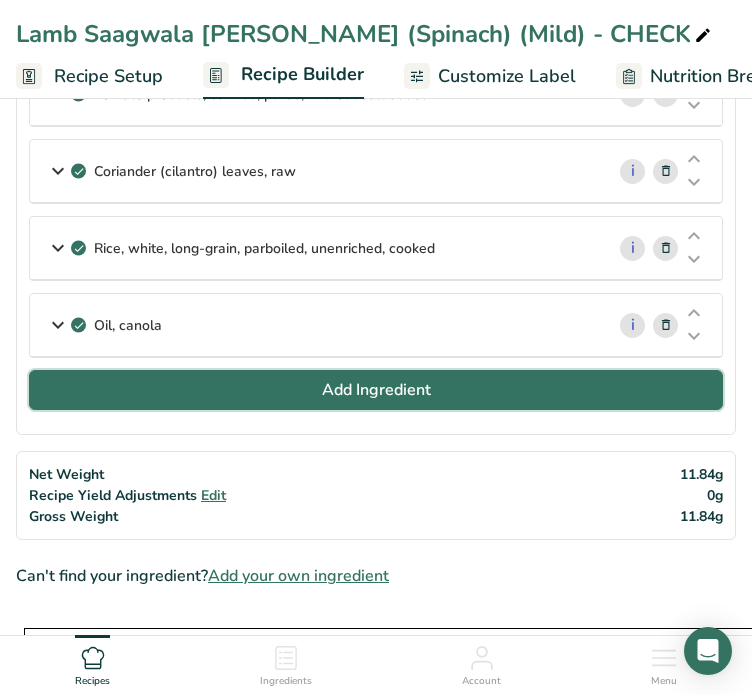 click on "Add Ingredient" at bounding box center [376, 390] 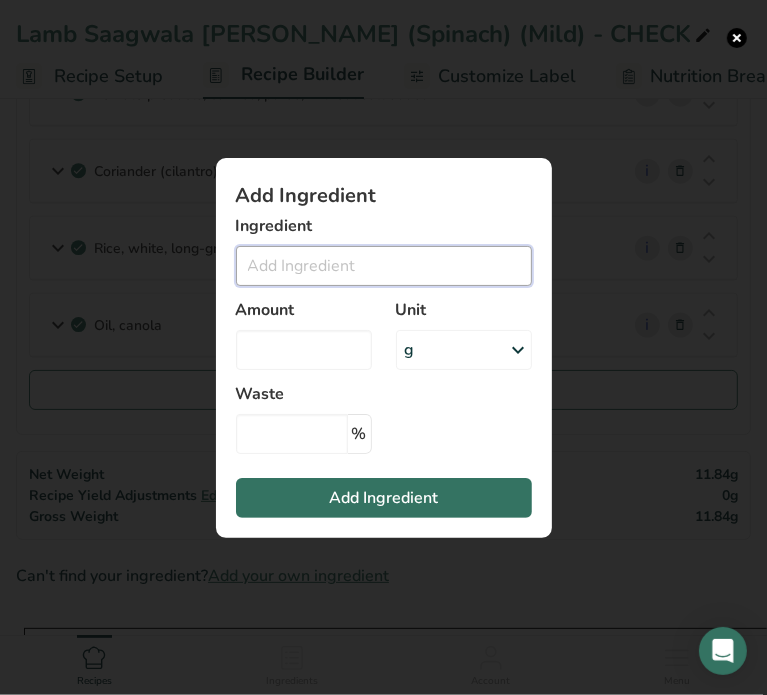 click at bounding box center (384, 266) 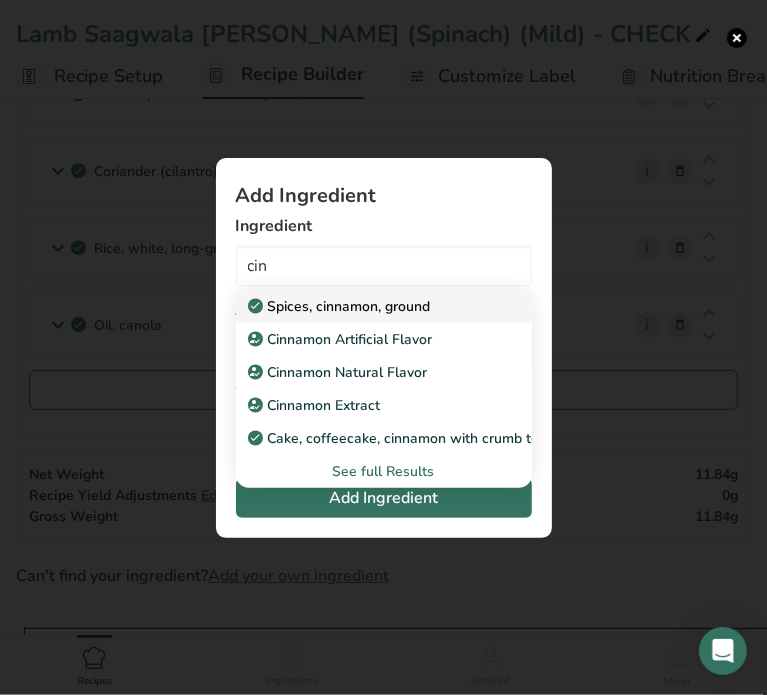 click on "Spices, cinnamon, ground" at bounding box center (341, 306) 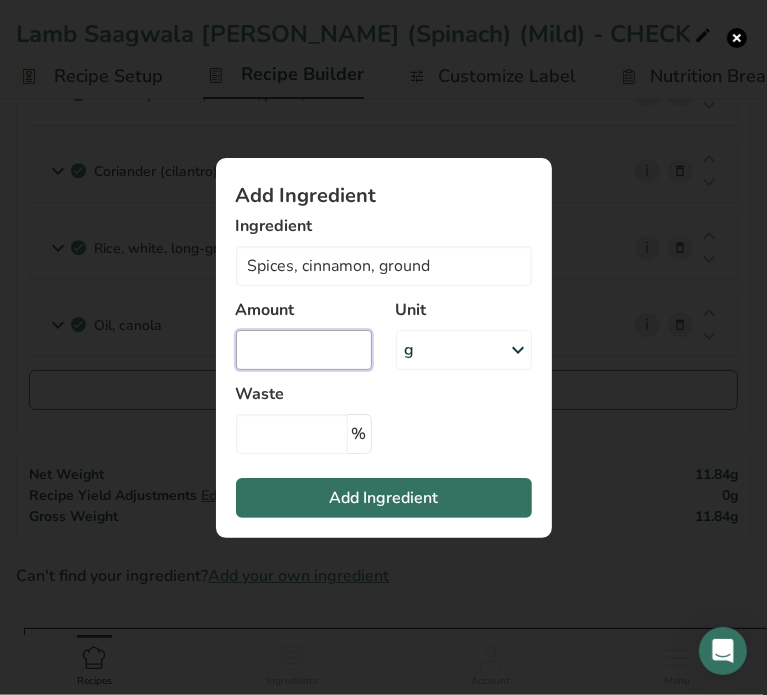 click at bounding box center [304, 350] 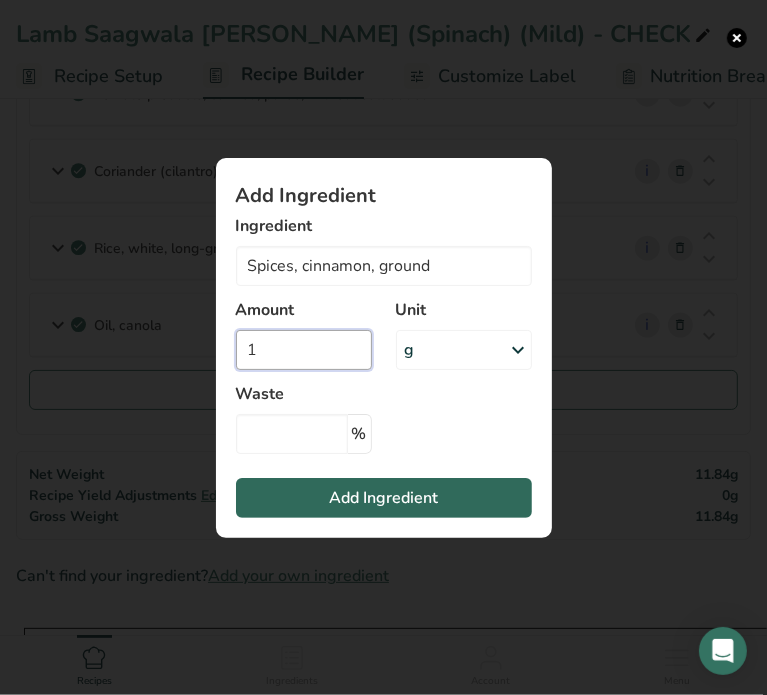 type on "1" 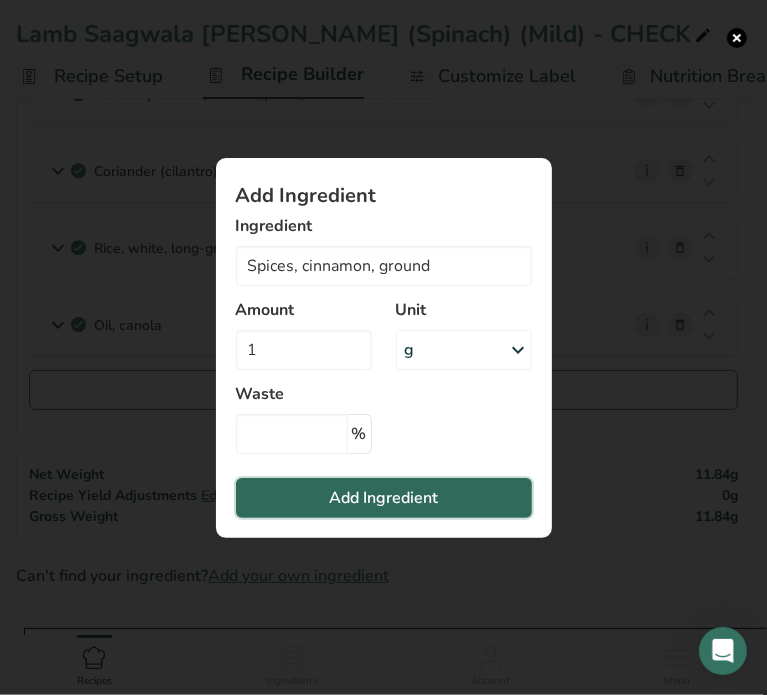 click on "Add Ingredient" at bounding box center [383, 498] 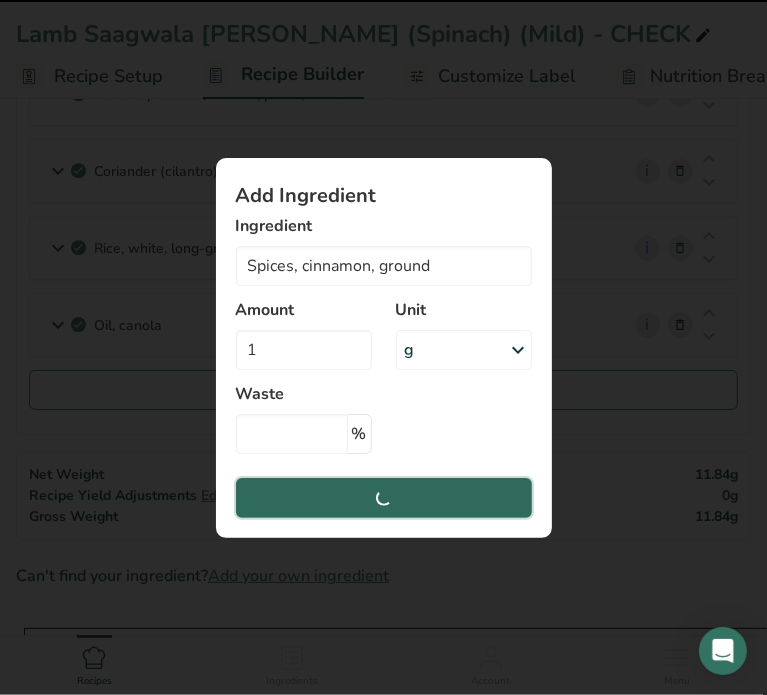 type 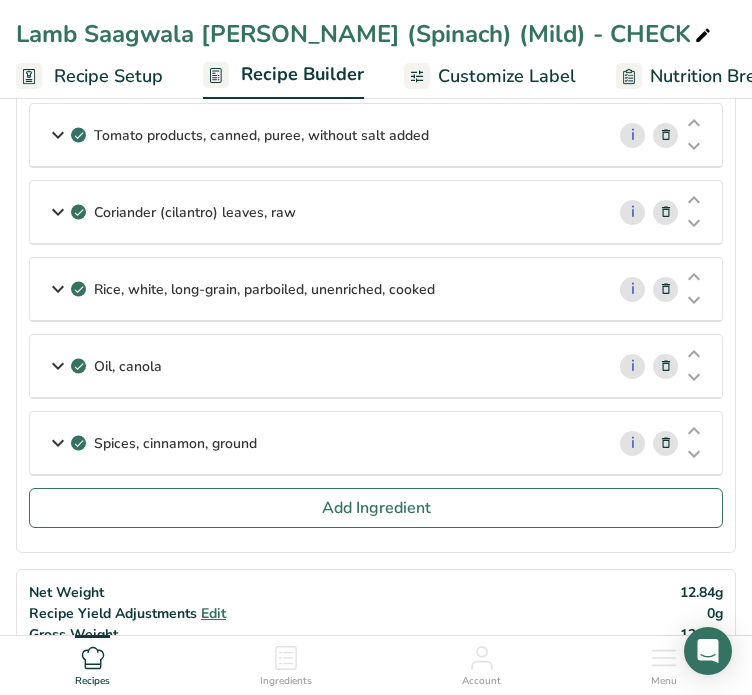 scroll, scrollTop: 1144, scrollLeft: 0, axis: vertical 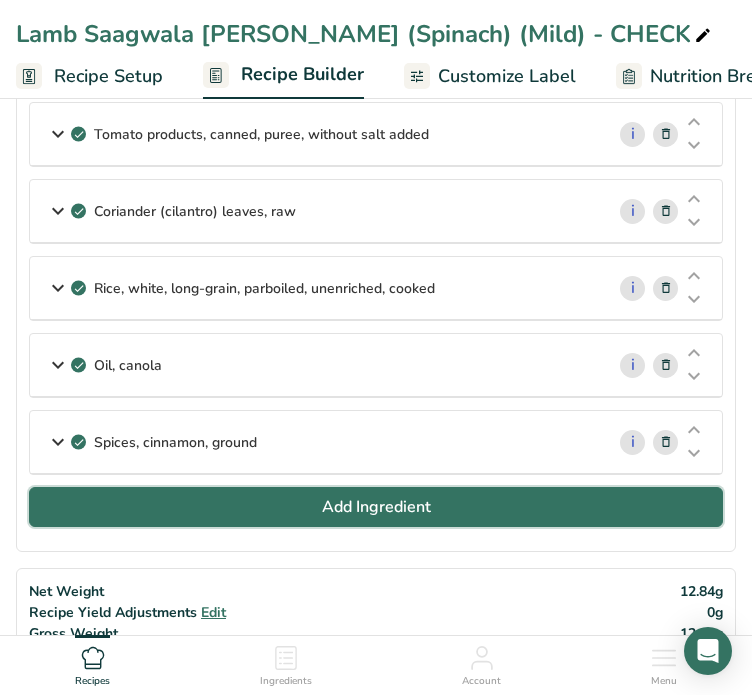 click on "Add Ingredient" at bounding box center [376, 507] 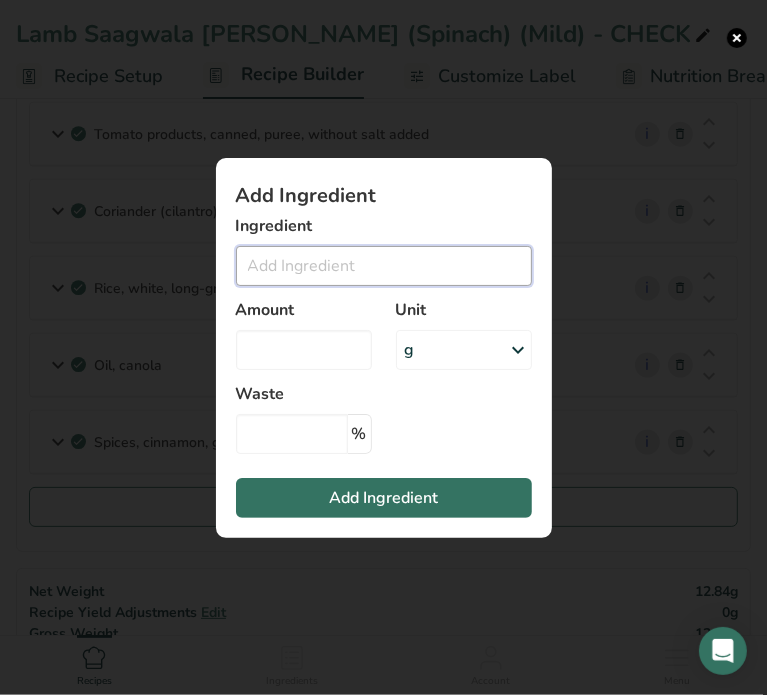 click at bounding box center (384, 266) 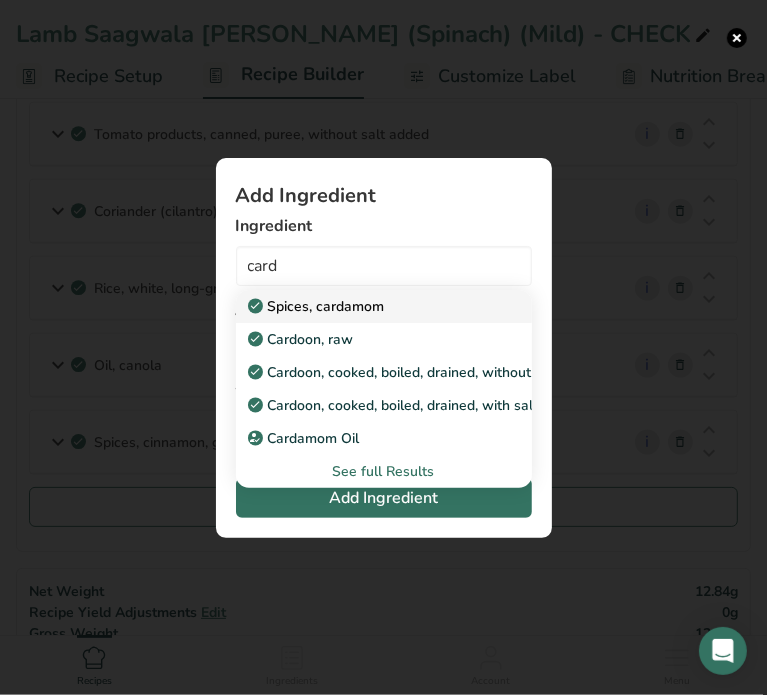click on "Spices, cardamom" at bounding box center (318, 306) 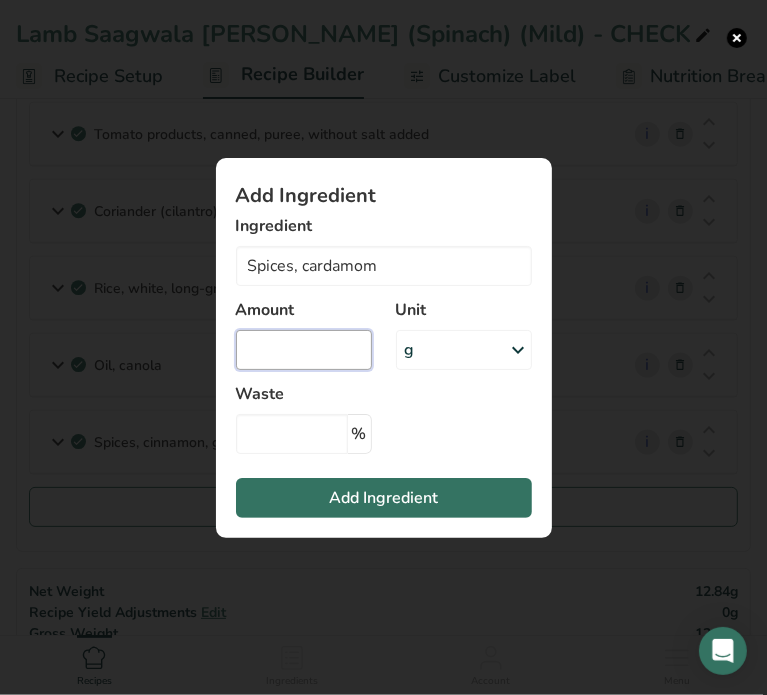 click at bounding box center [304, 350] 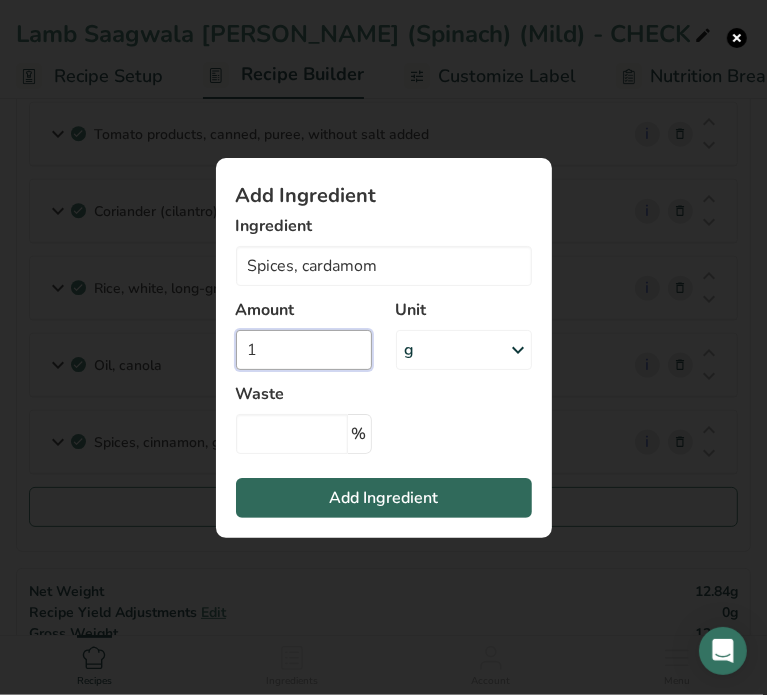 type on "1" 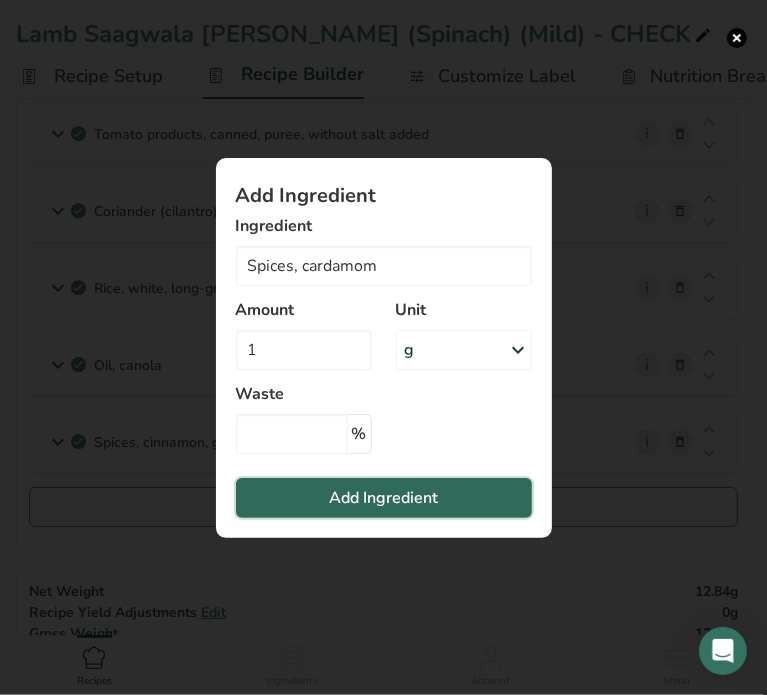click on "Add Ingredient" at bounding box center [384, 498] 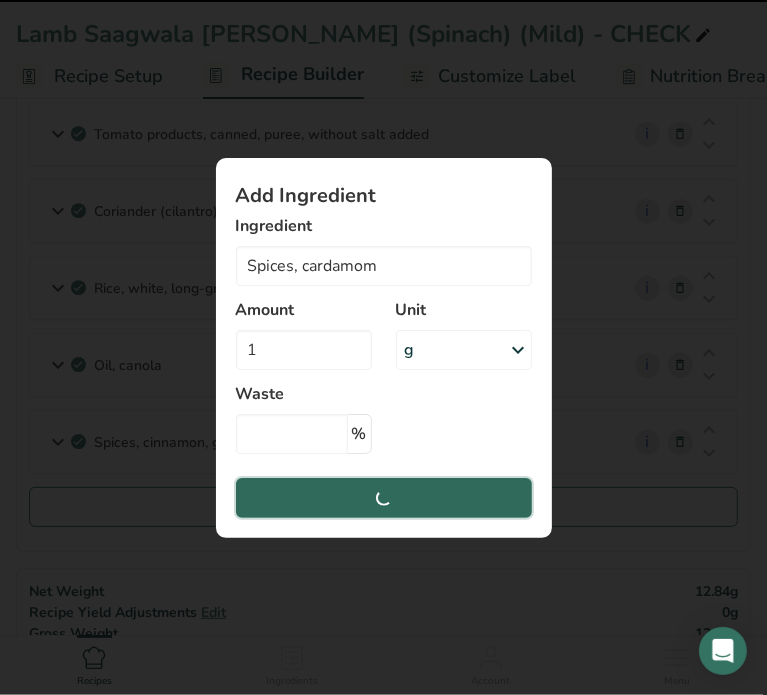 type 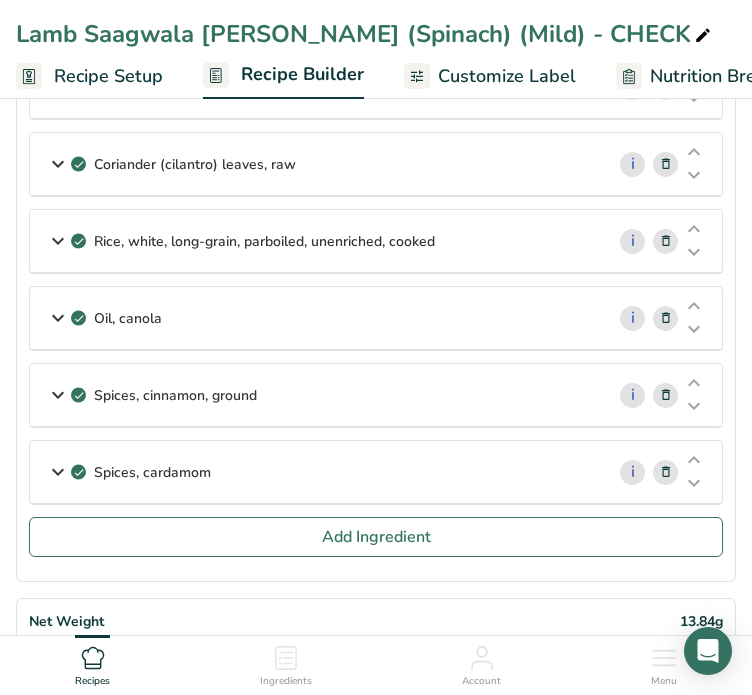 scroll, scrollTop: 1194, scrollLeft: 0, axis: vertical 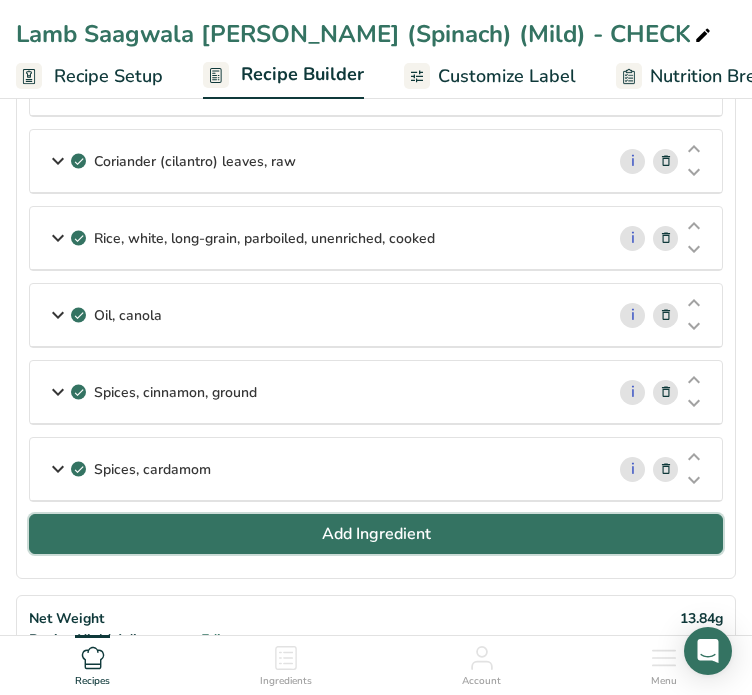 click on "Add Ingredient" at bounding box center [376, 534] 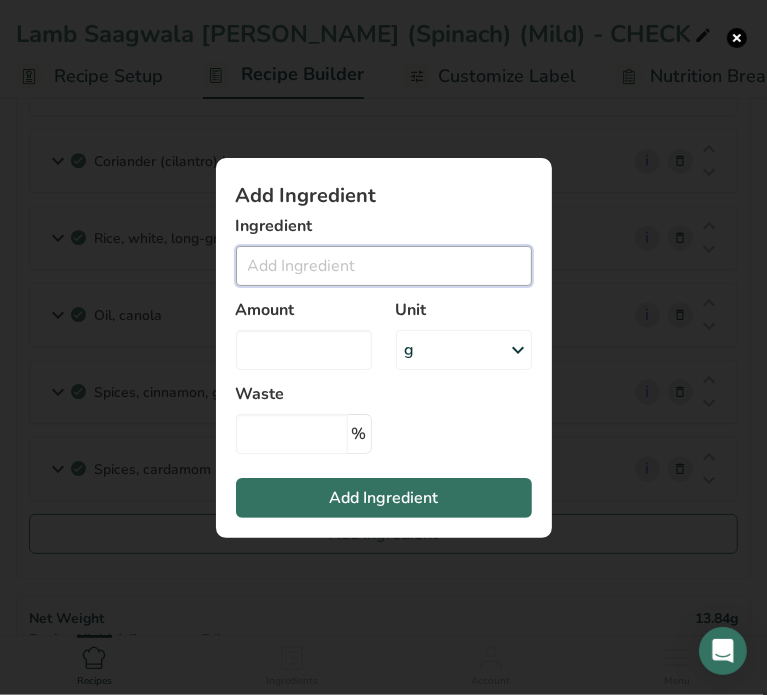 click at bounding box center [384, 266] 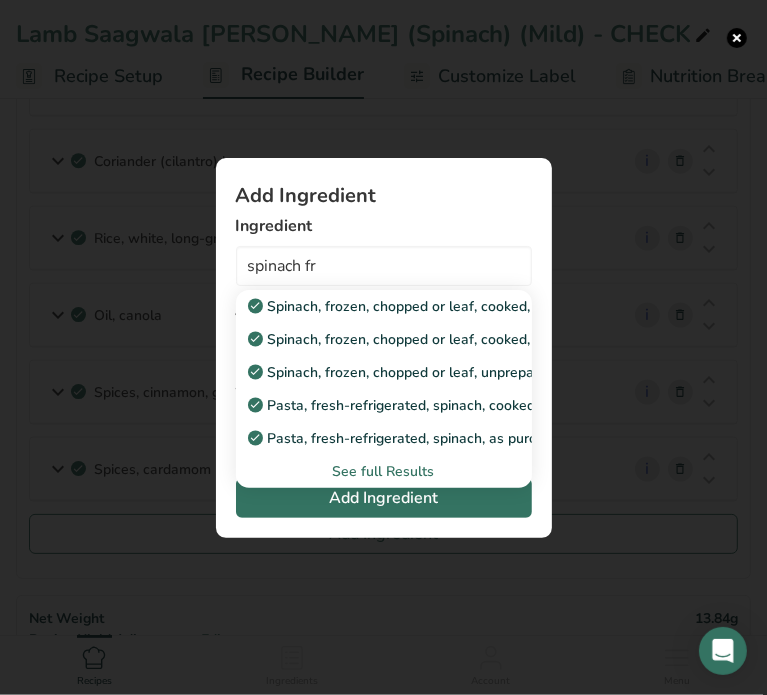 click on "See full Results" at bounding box center (384, 471) 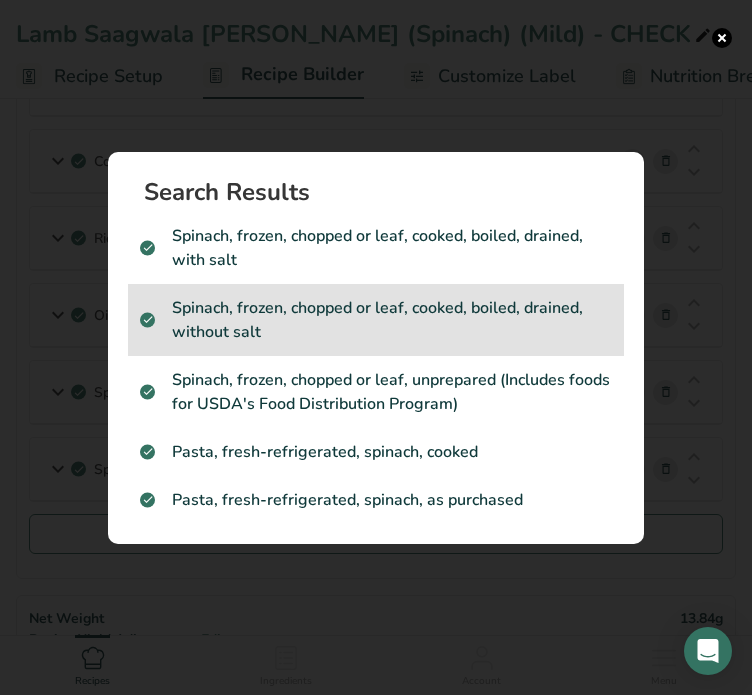 click on "Spinach, frozen, chopped or leaf, cooked, boiled, drained, without salt" at bounding box center [376, 320] 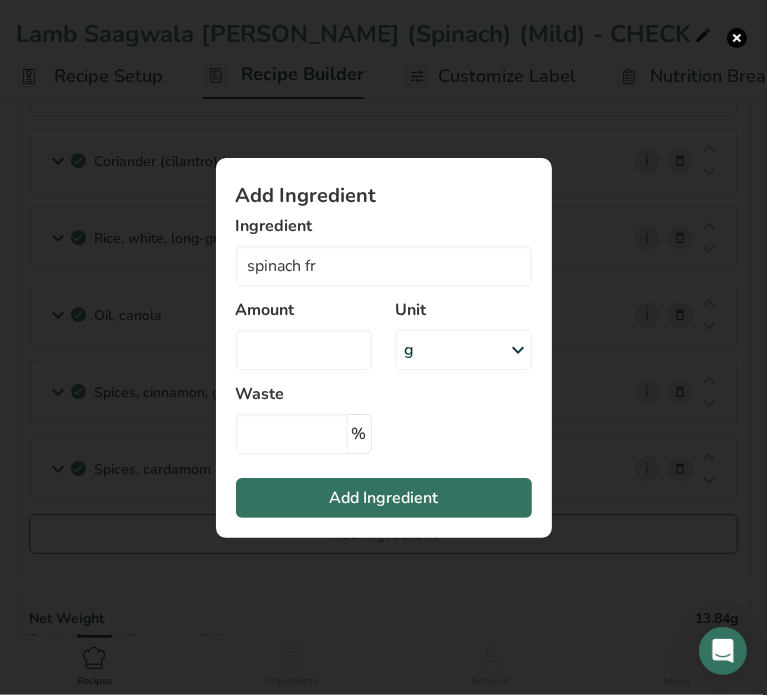 type on "Spinach, frozen, chopped or leaf, cooked, boiled, drained, without salt" 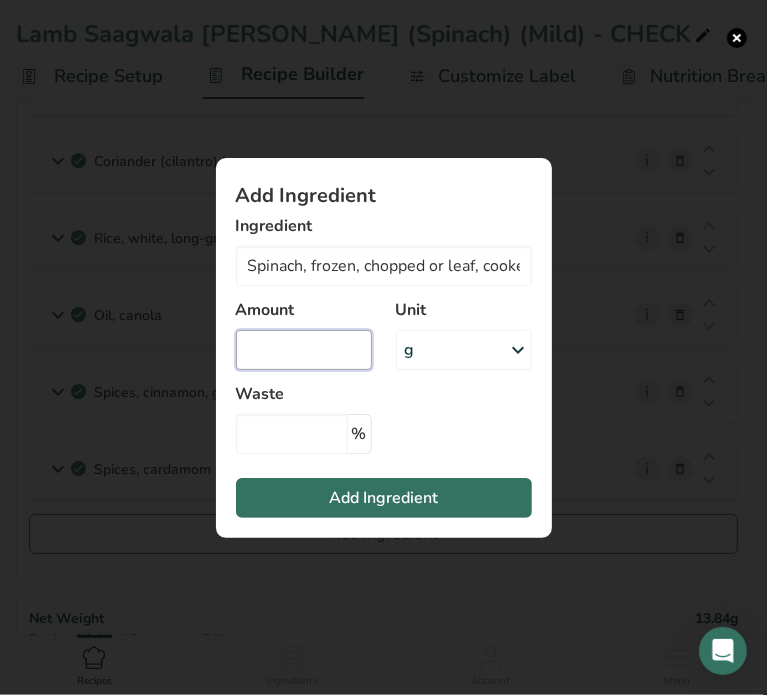 click at bounding box center [304, 350] 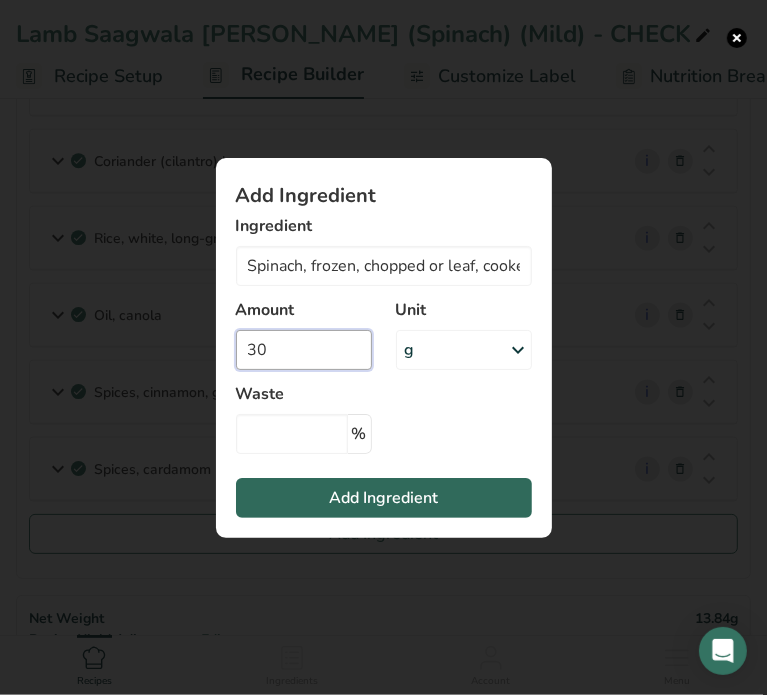 type on "30" 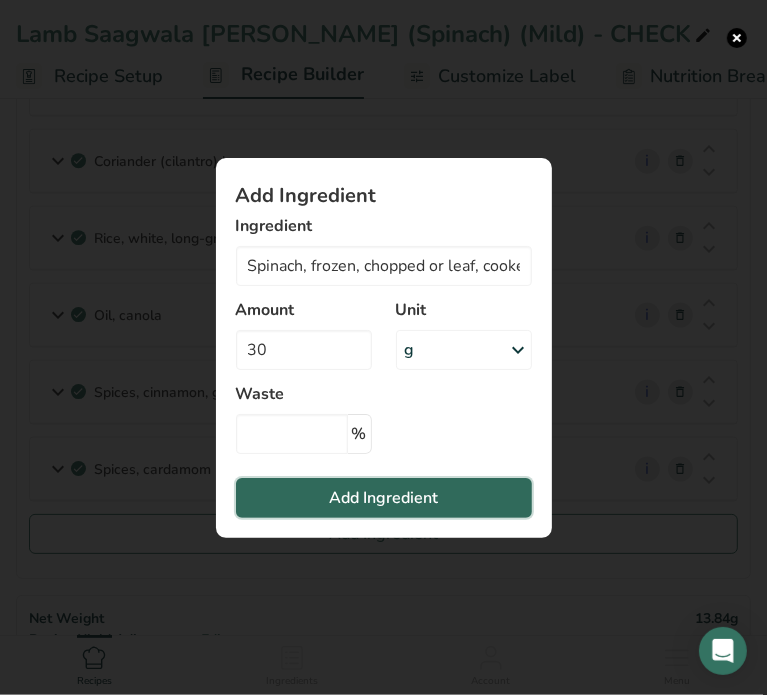 click on "Add Ingredient" at bounding box center (383, 498) 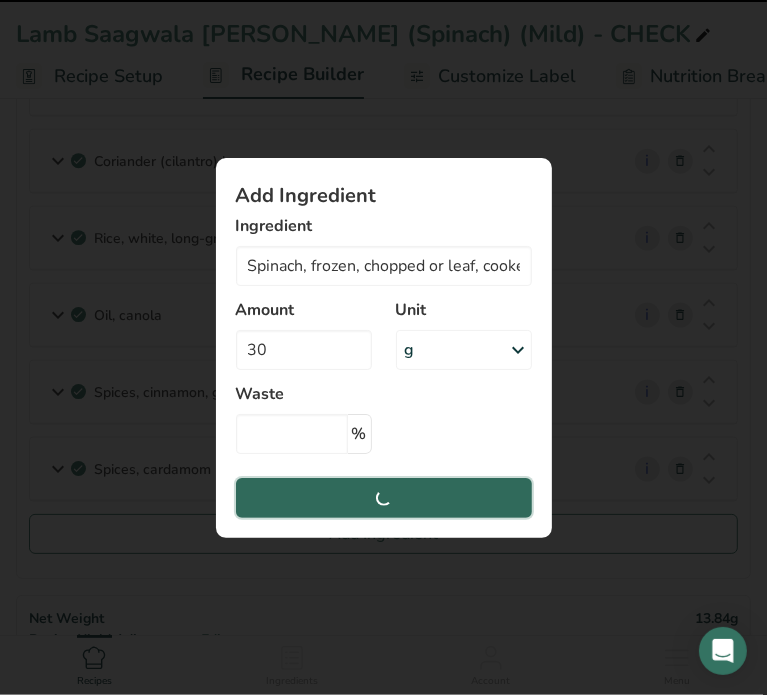 type 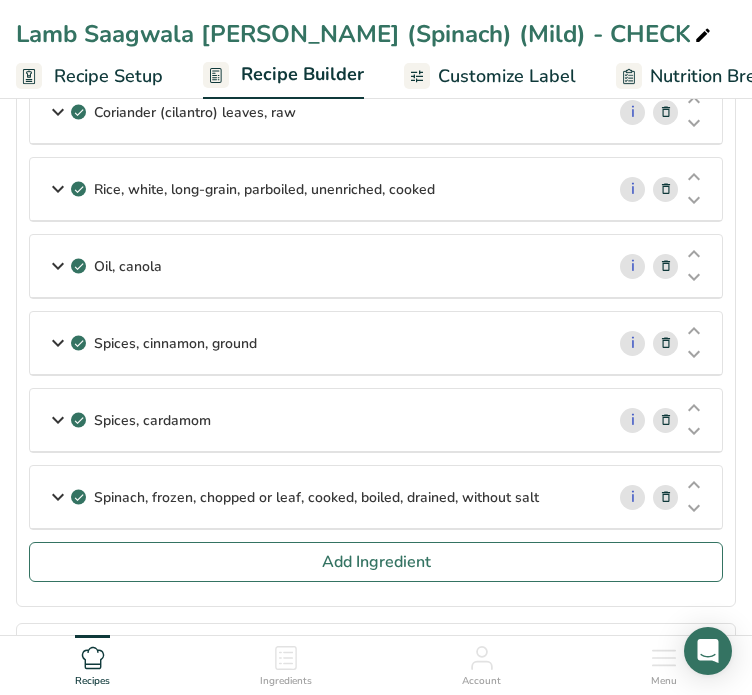 scroll, scrollTop: 1271, scrollLeft: 0, axis: vertical 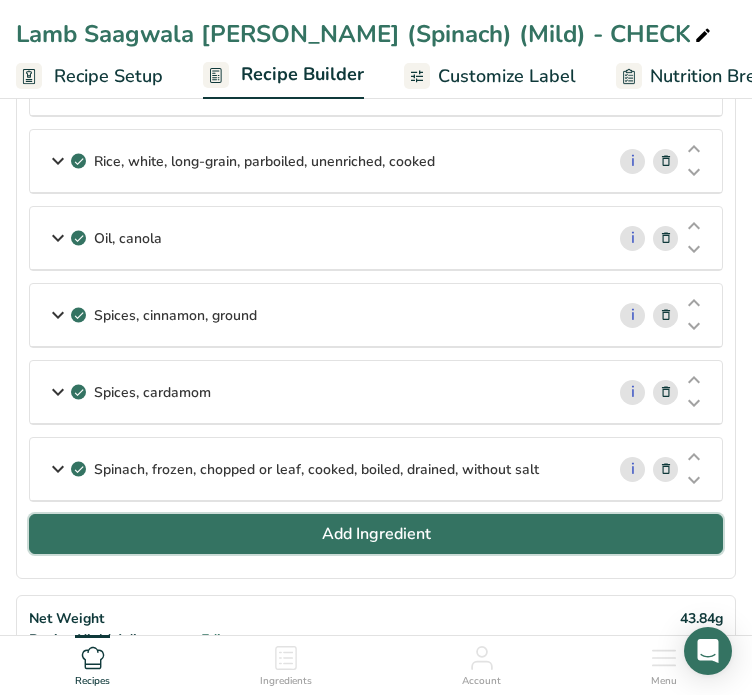 click on "Add Ingredient" at bounding box center (376, 534) 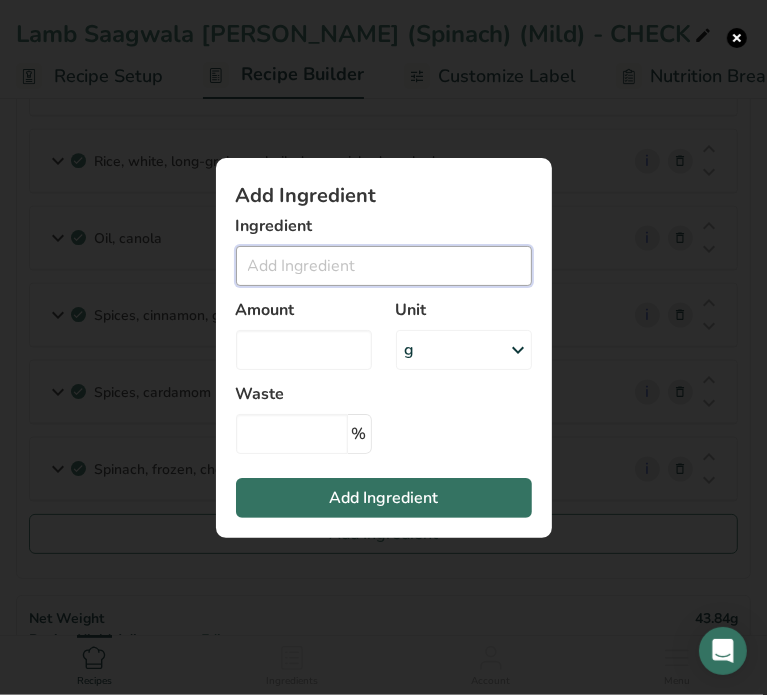 click at bounding box center [384, 266] 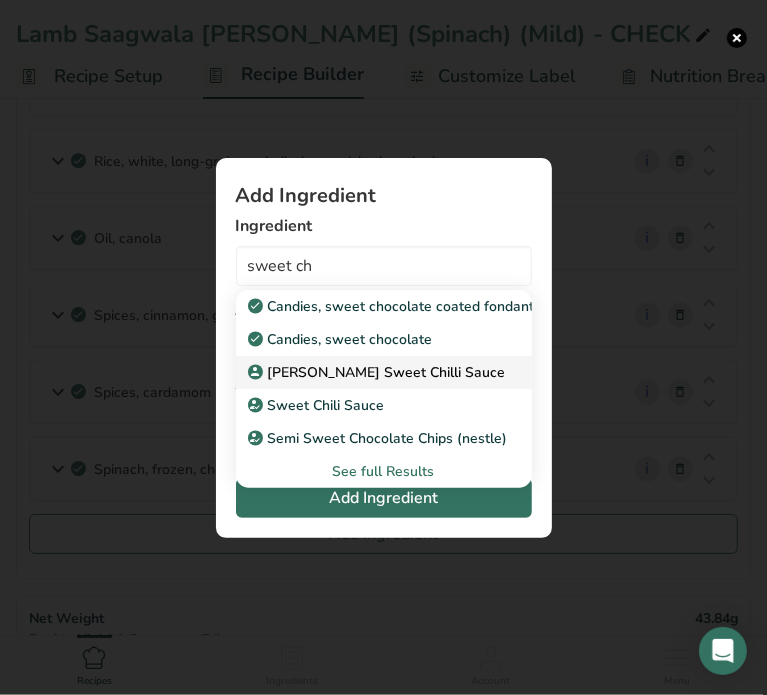 click on "[PERSON_NAME] Sweet Chilli Sauce" at bounding box center [379, 372] 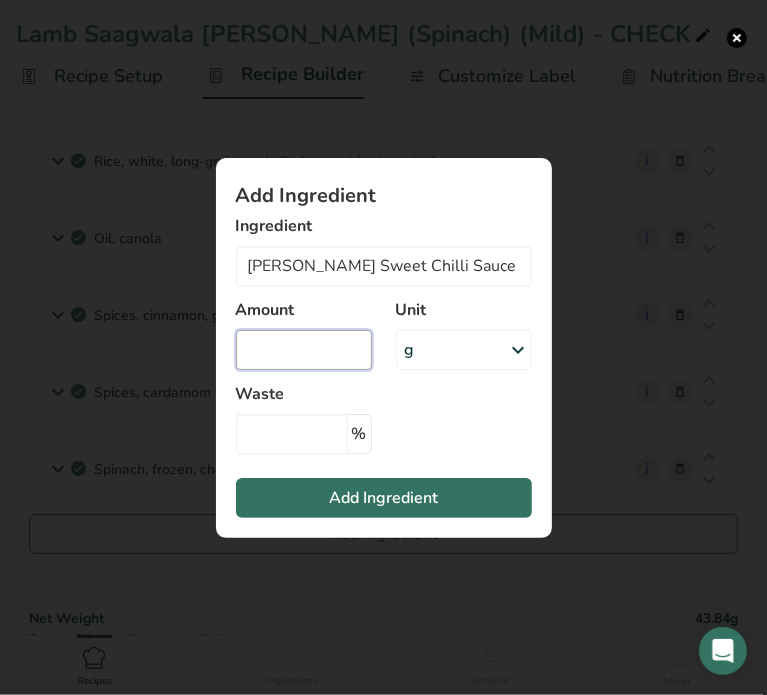 click at bounding box center (304, 350) 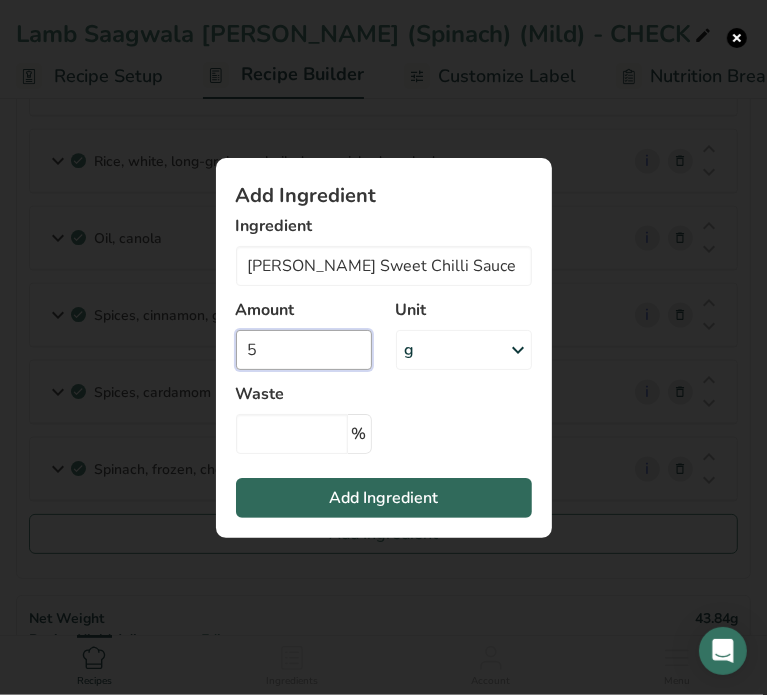 type on "5" 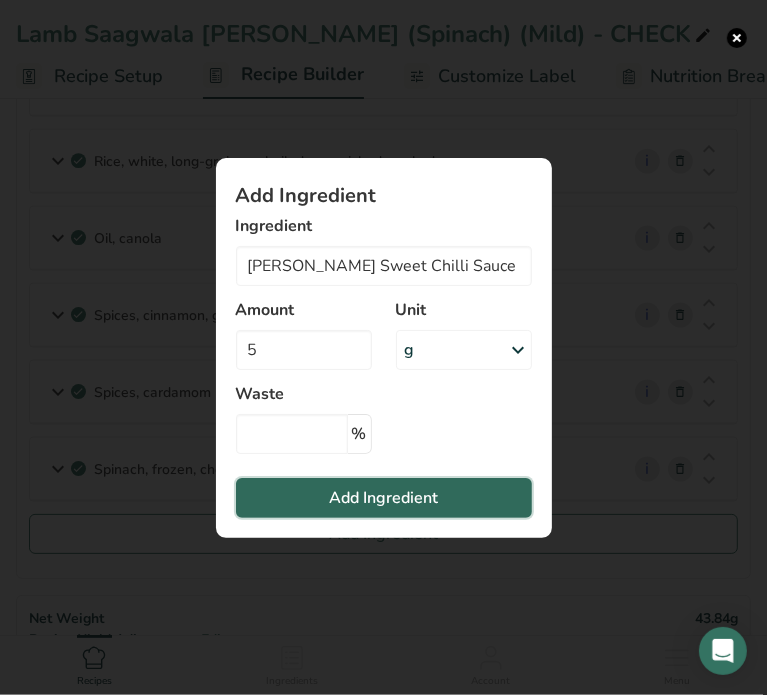 click on "Add Ingredient" at bounding box center [383, 498] 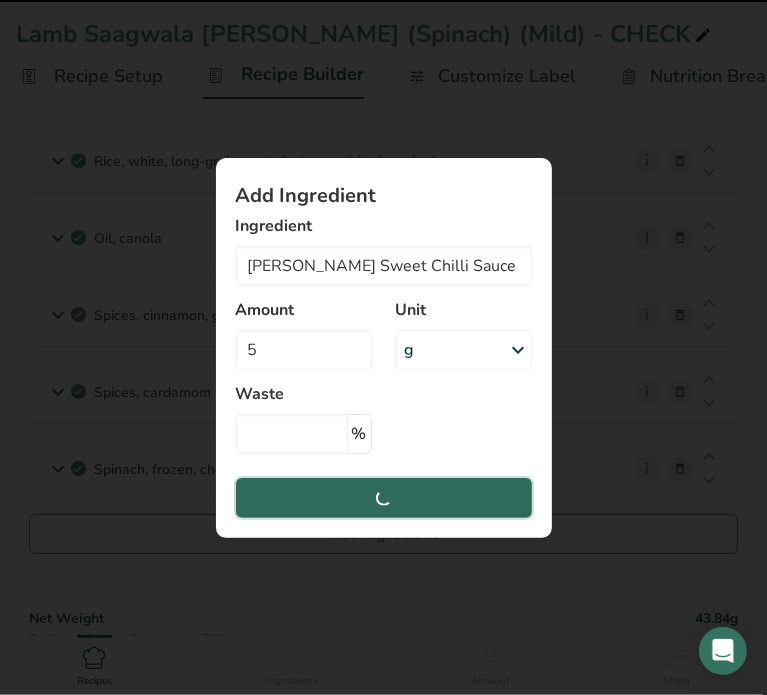 type 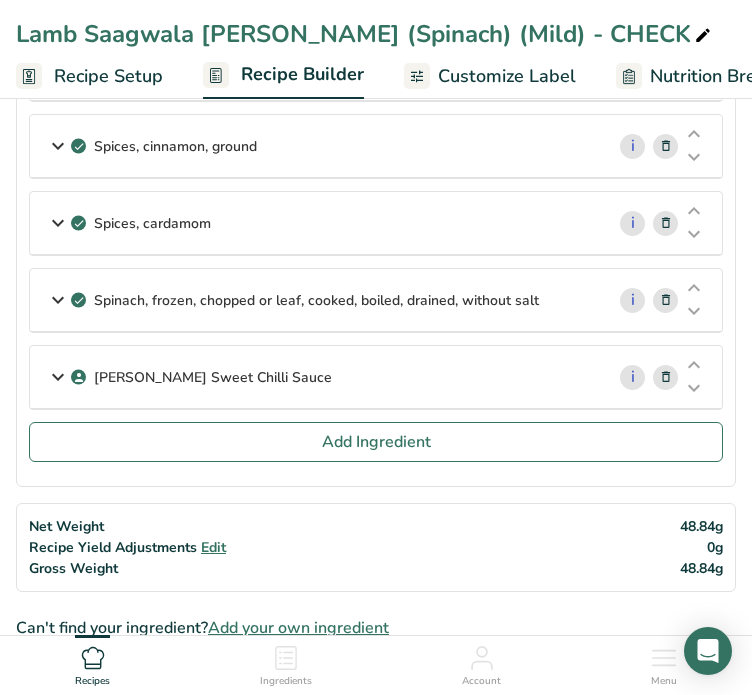 scroll, scrollTop: 1443, scrollLeft: 0, axis: vertical 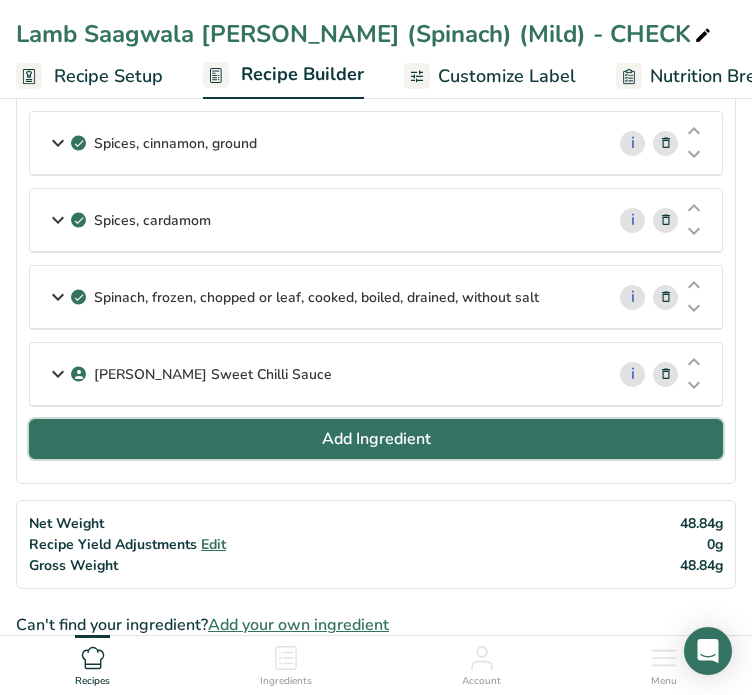 click on "Add Ingredient" at bounding box center (376, 439) 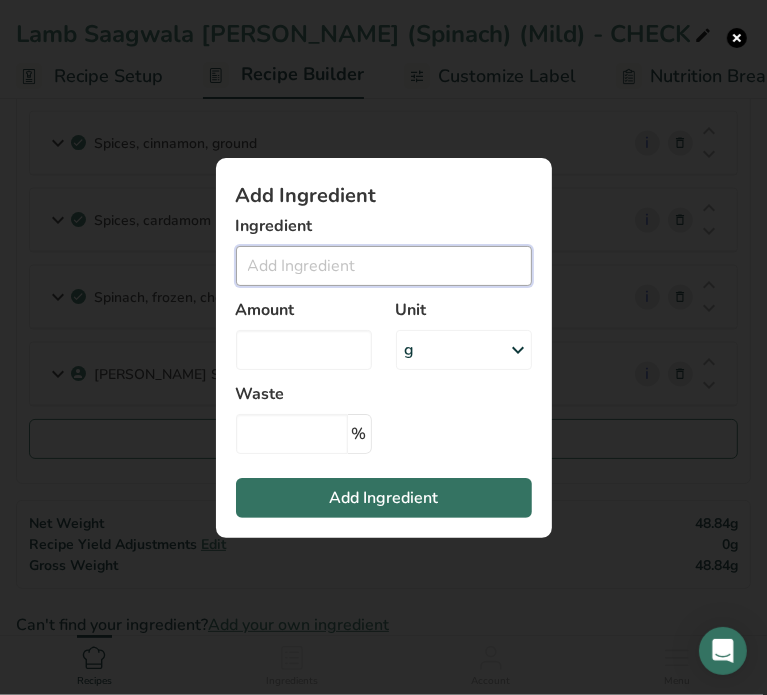 click at bounding box center [384, 266] 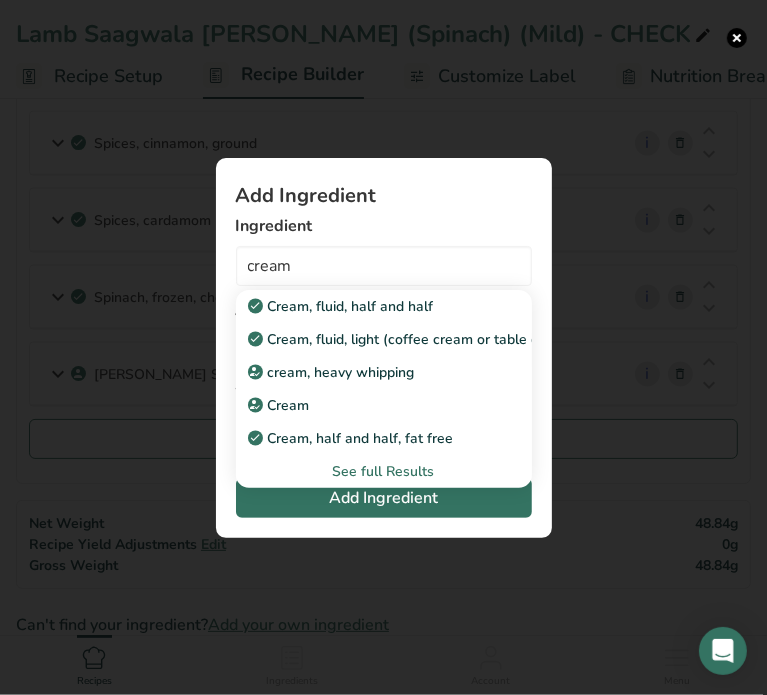click on "See full Results" at bounding box center (384, 471) 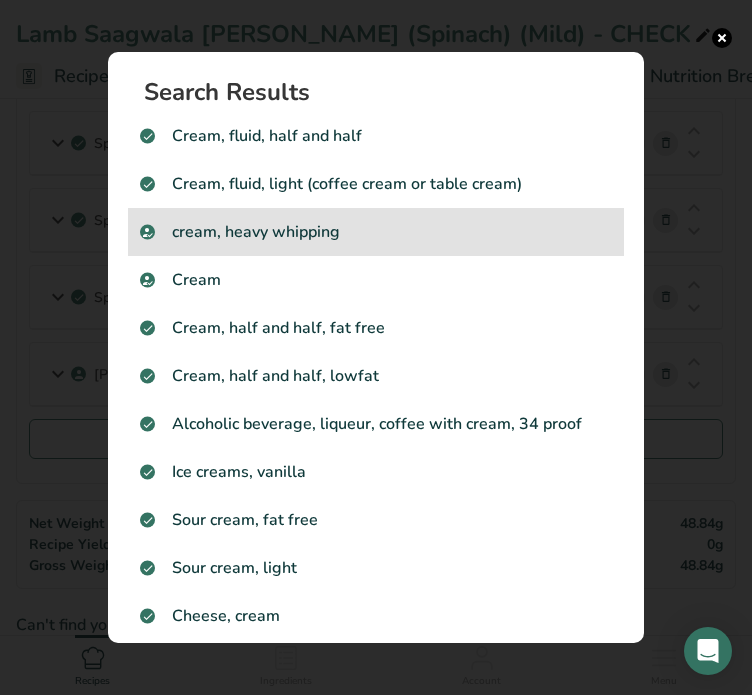 click on "cream, heavy whipping" at bounding box center [376, 232] 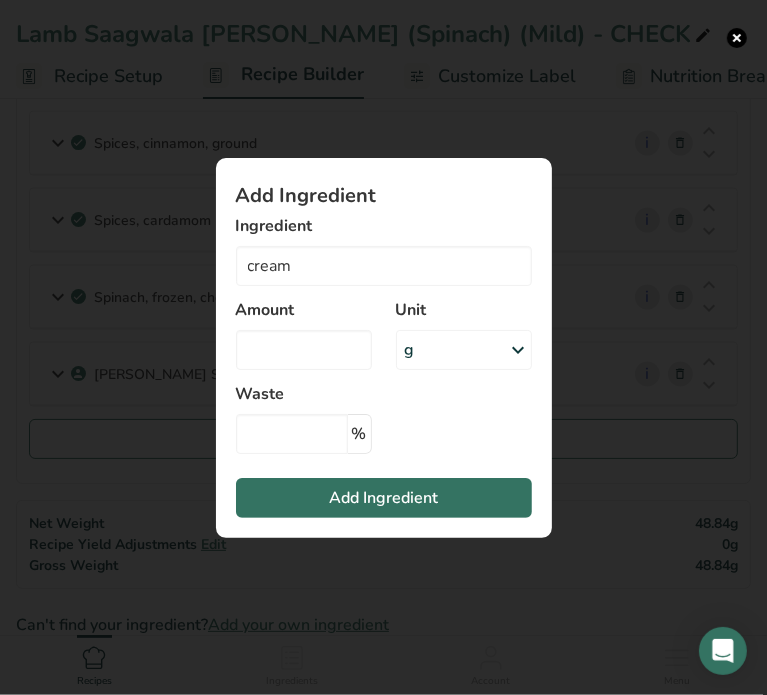type on "cream, heavy whipping" 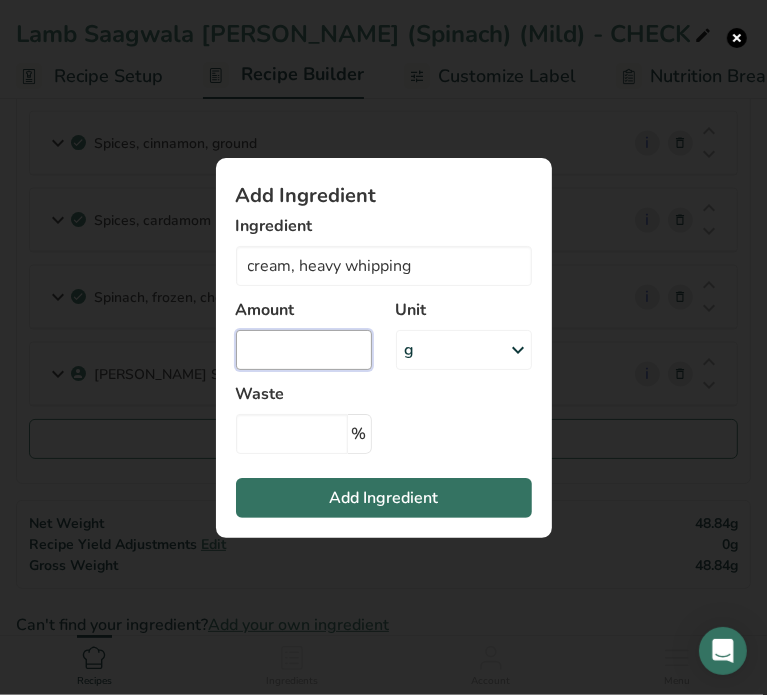click at bounding box center (304, 350) 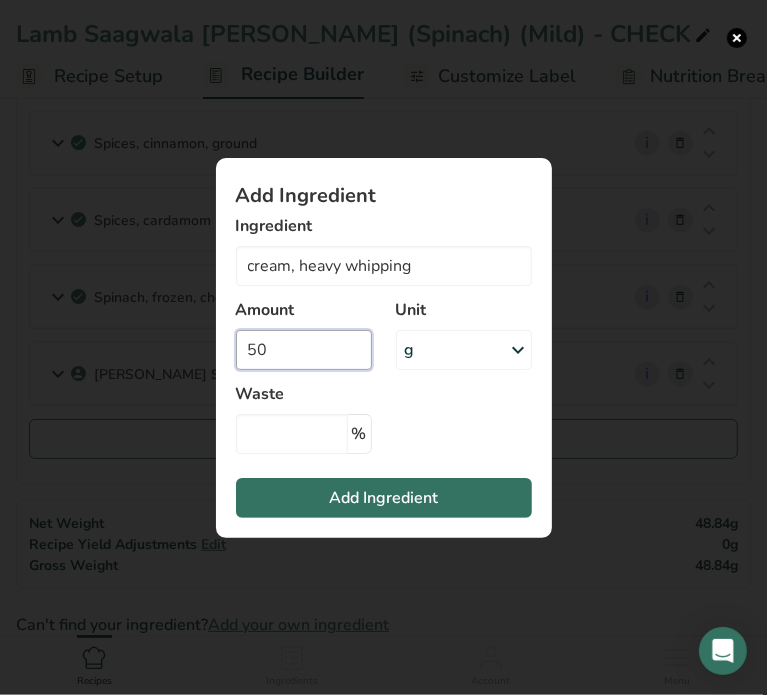 type on "50" 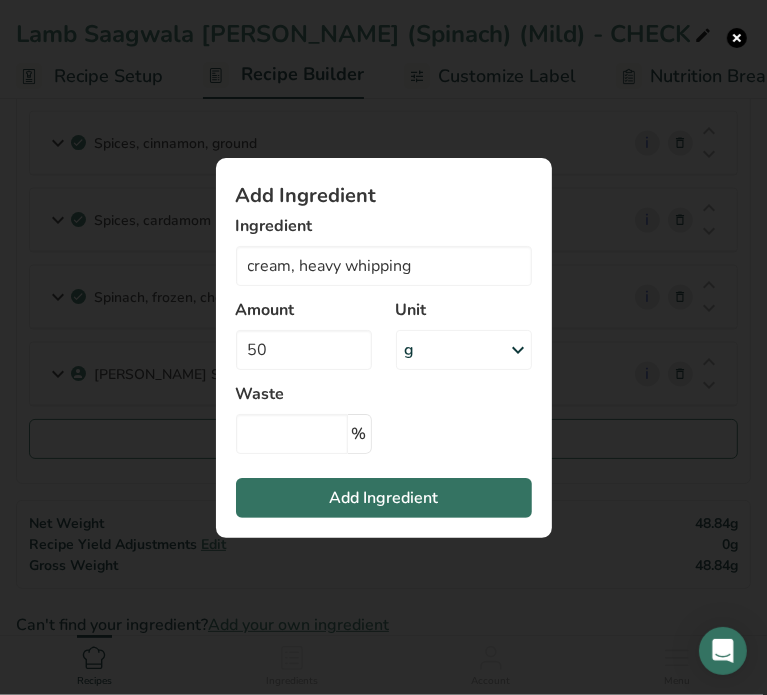 click on "g" at bounding box center (464, 350) 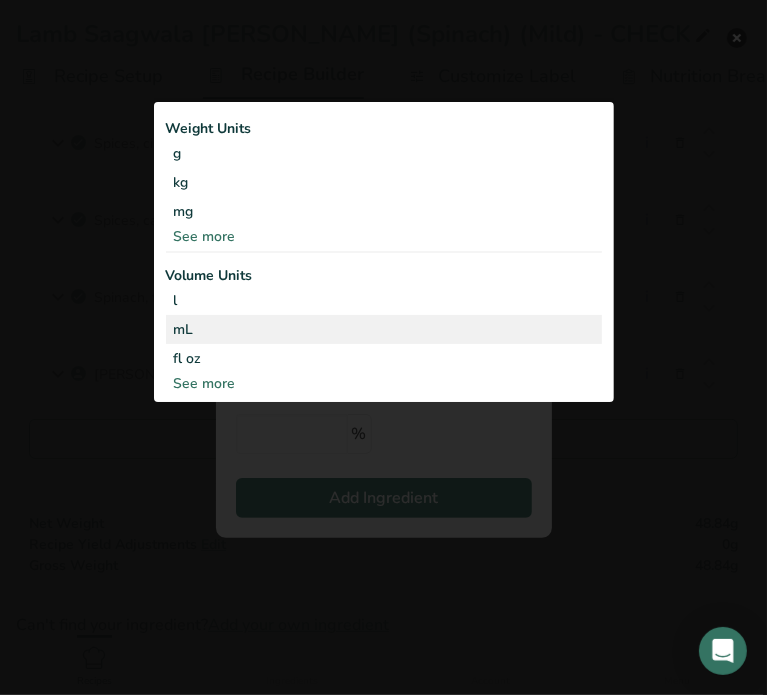 click on "mL" at bounding box center (384, 329) 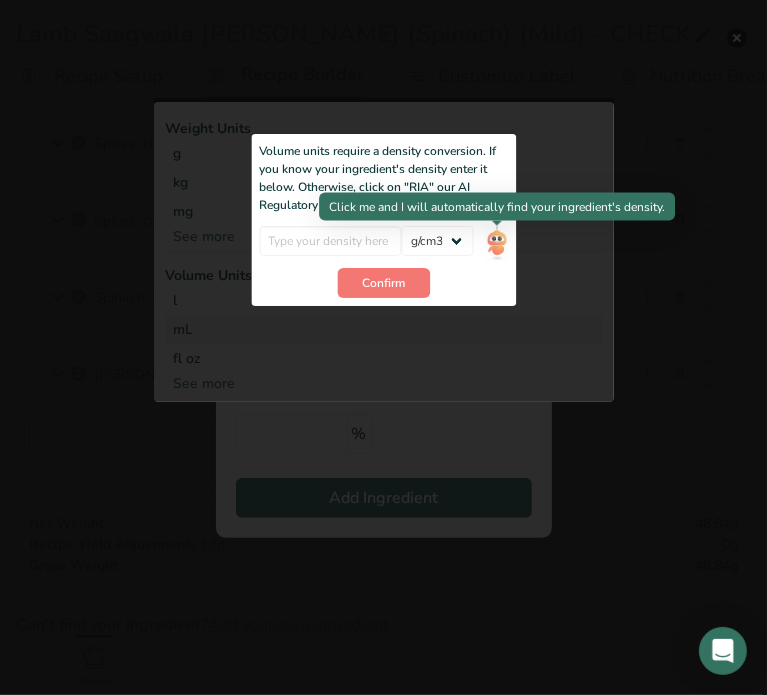 click at bounding box center (497, 243) 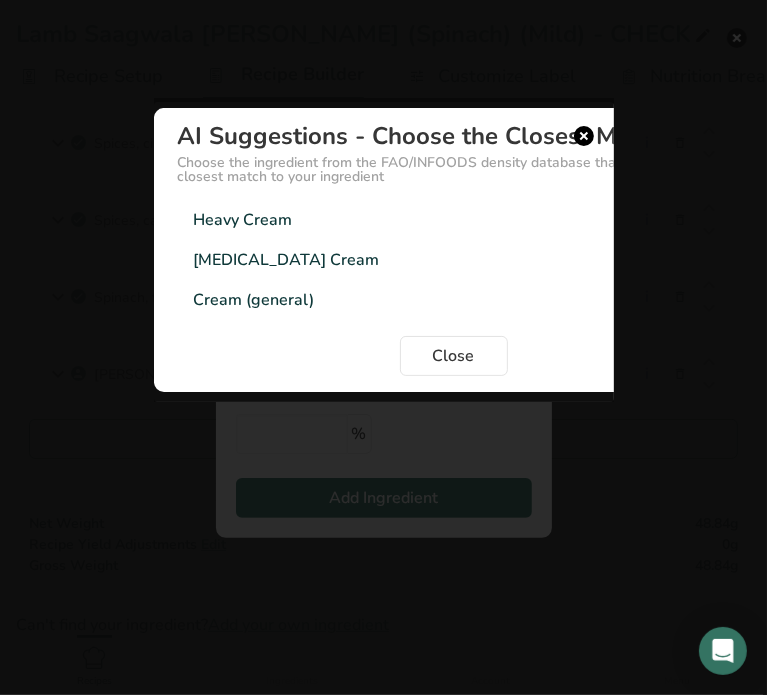 click on "Heavy Cream" at bounding box center (243, 220) 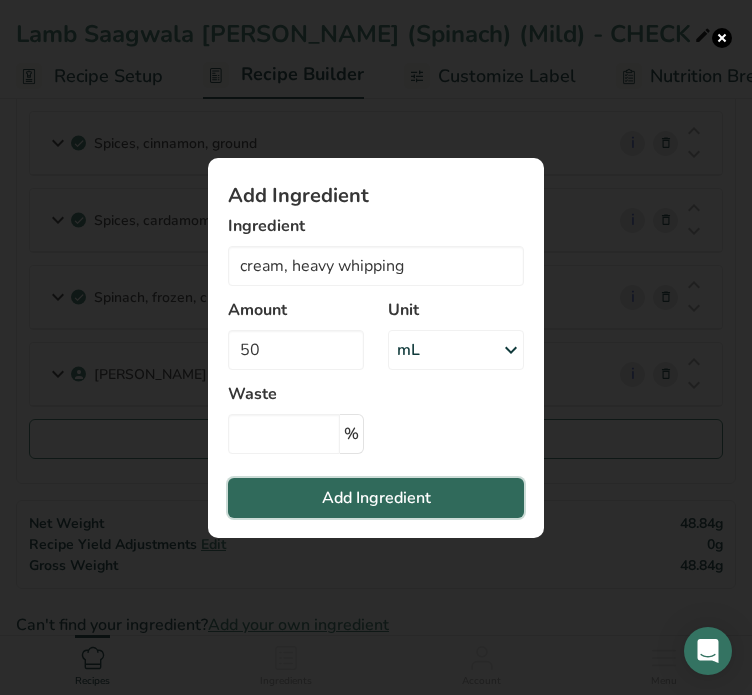 click on "Add Ingredient" at bounding box center [376, 498] 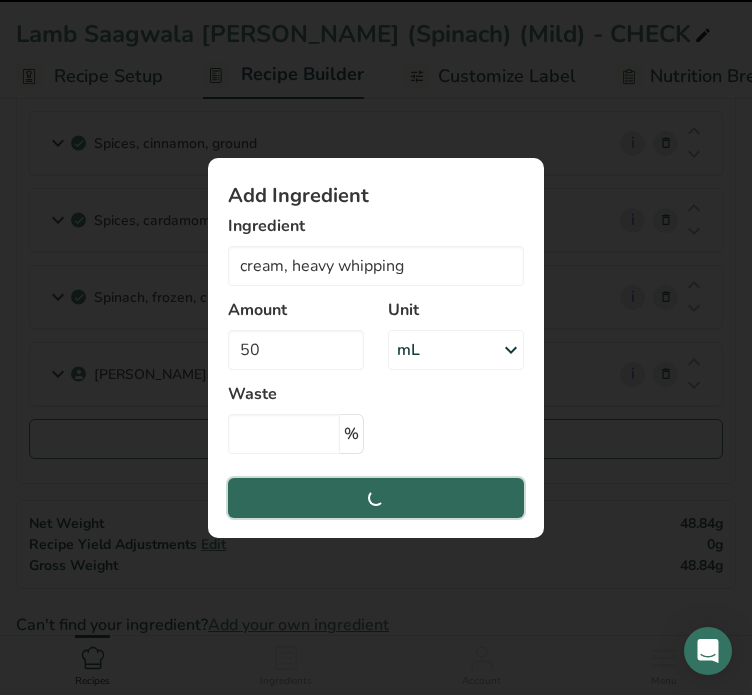 type 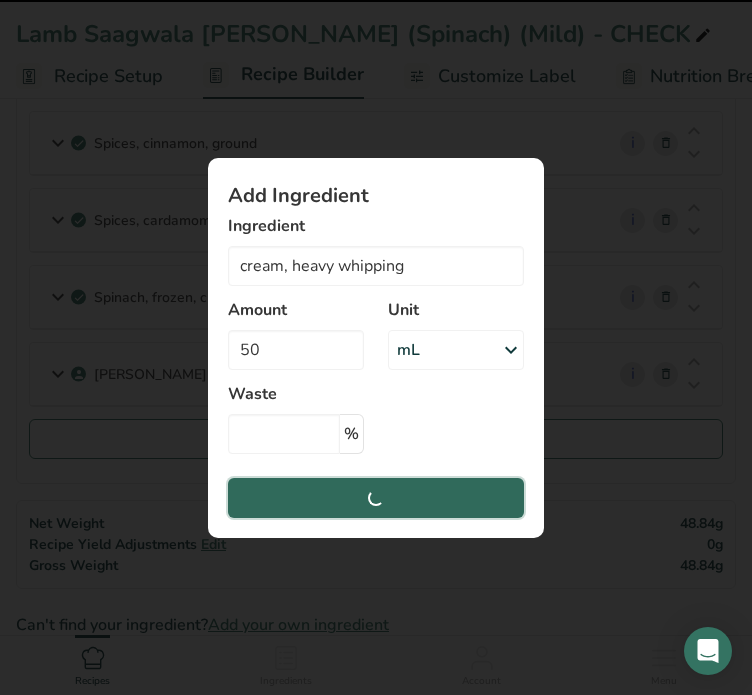 type 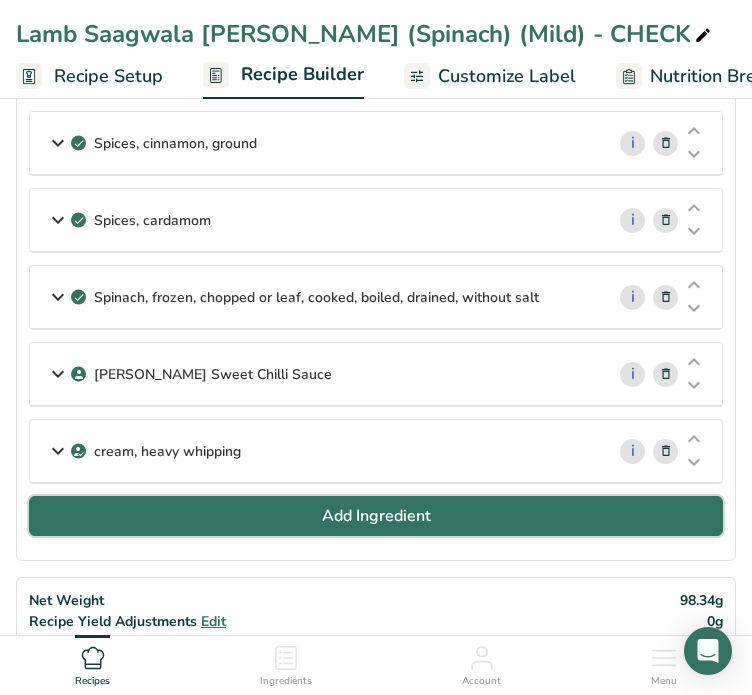 click on "Add Ingredient" at bounding box center (376, 516) 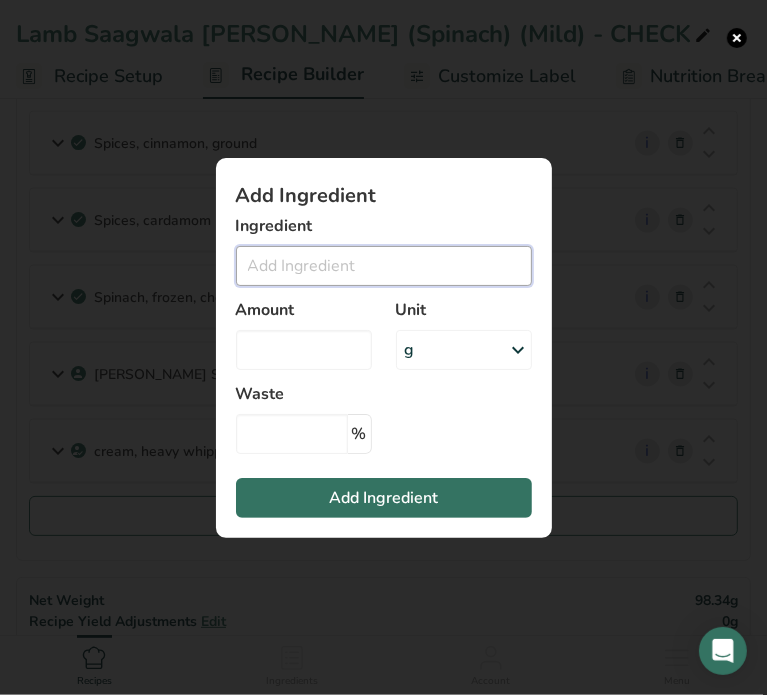 click at bounding box center (384, 266) 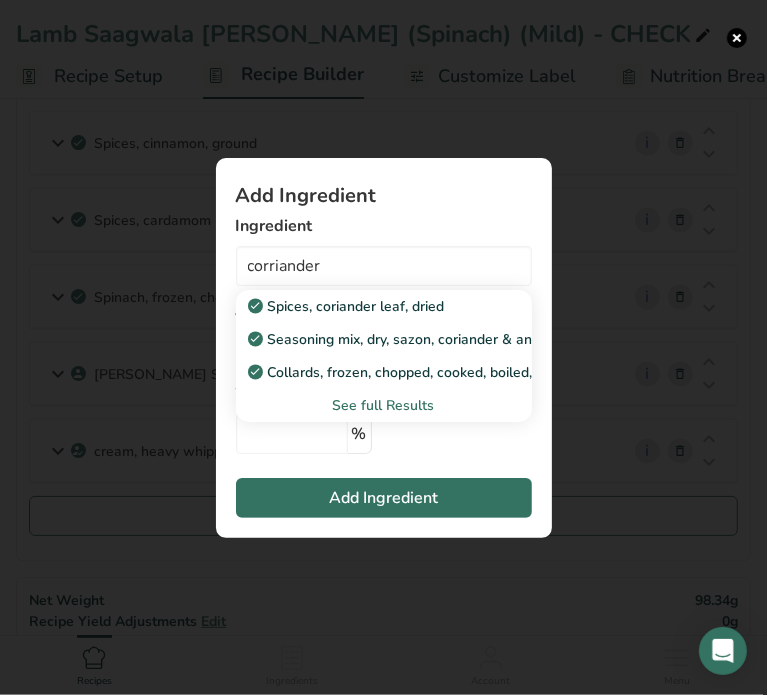 click on "See full Results" at bounding box center [384, 405] 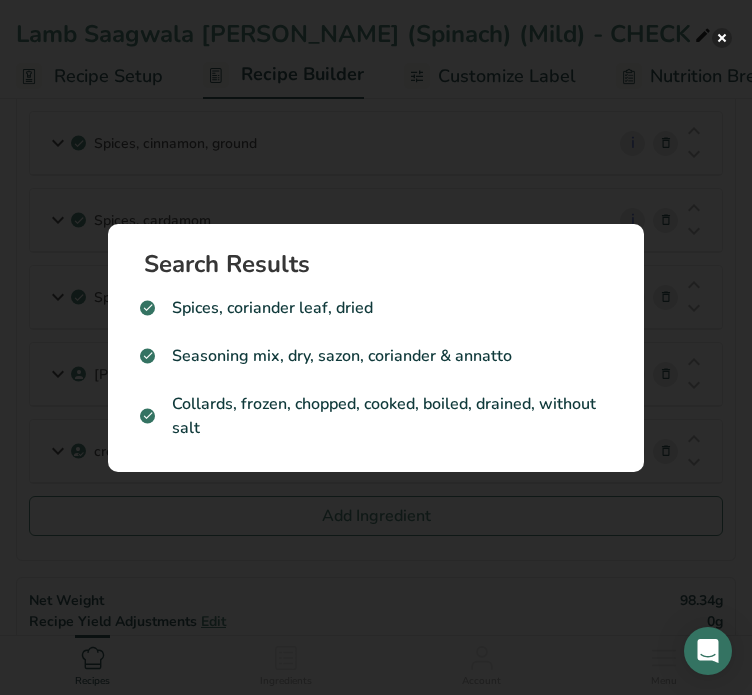 click at bounding box center [722, 38] 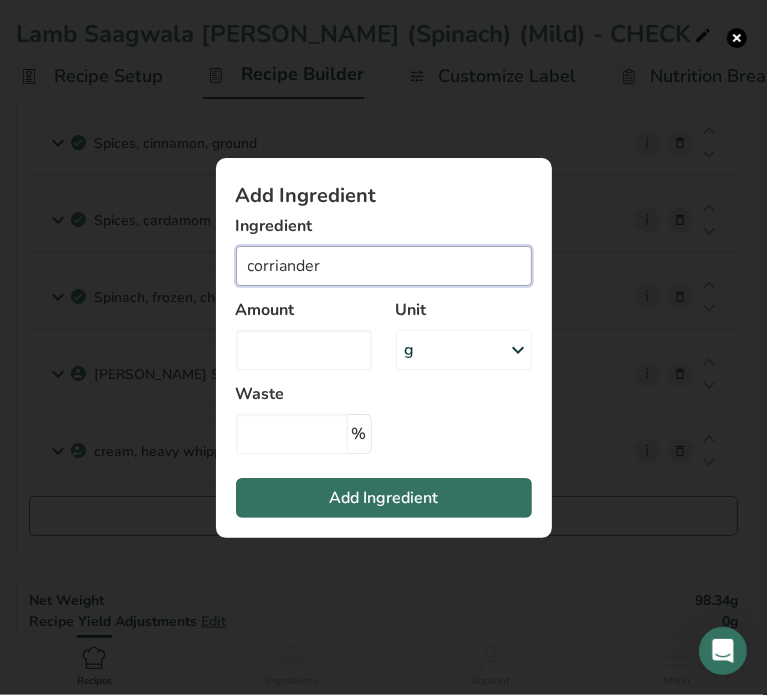 click on "corriander" at bounding box center [384, 266] 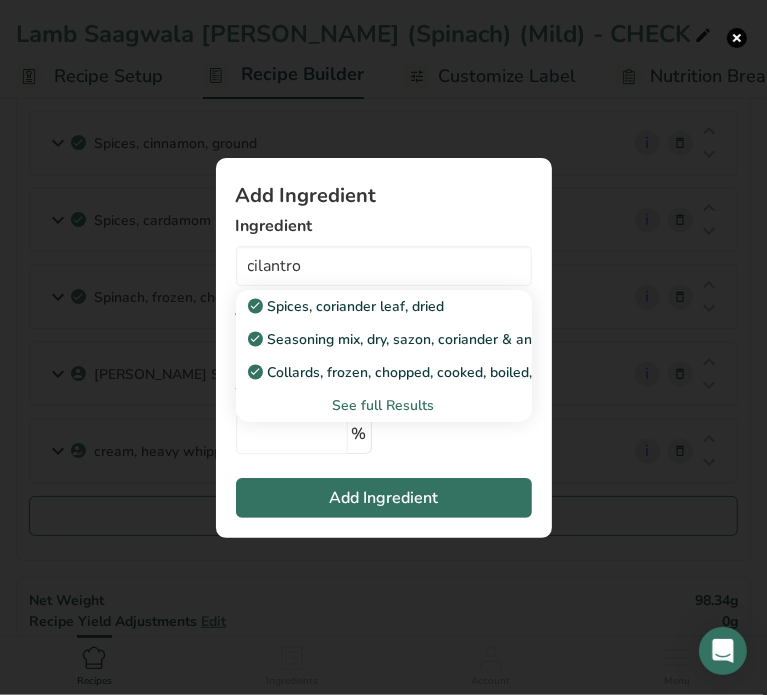 click on "See full Results" at bounding box center (384, 405) 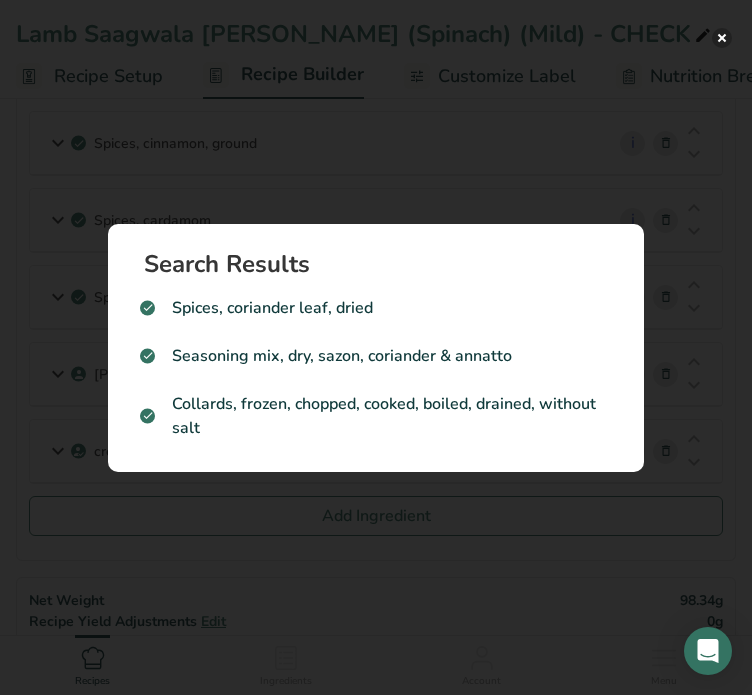 click at bounding box center [722, 38] 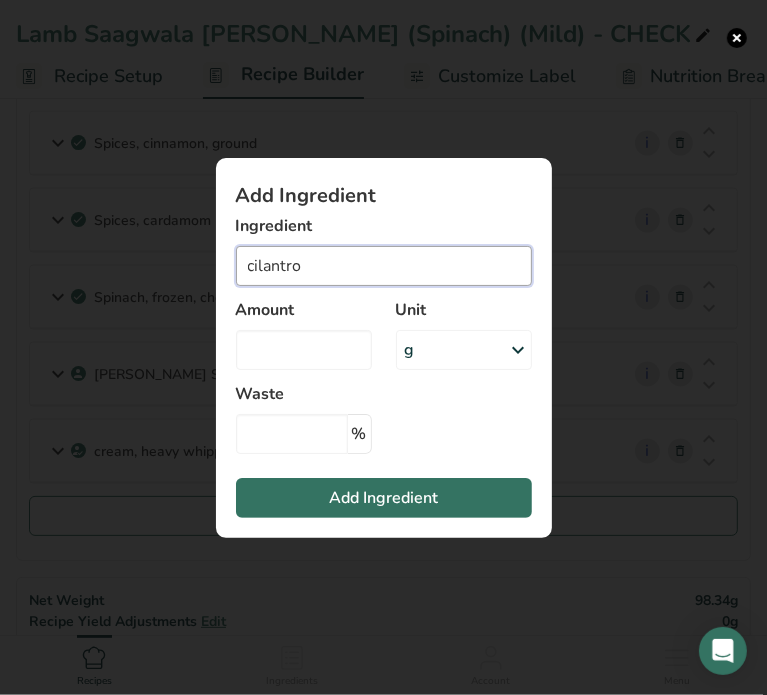 click on "cilantro" at bounding box center (384, 266) 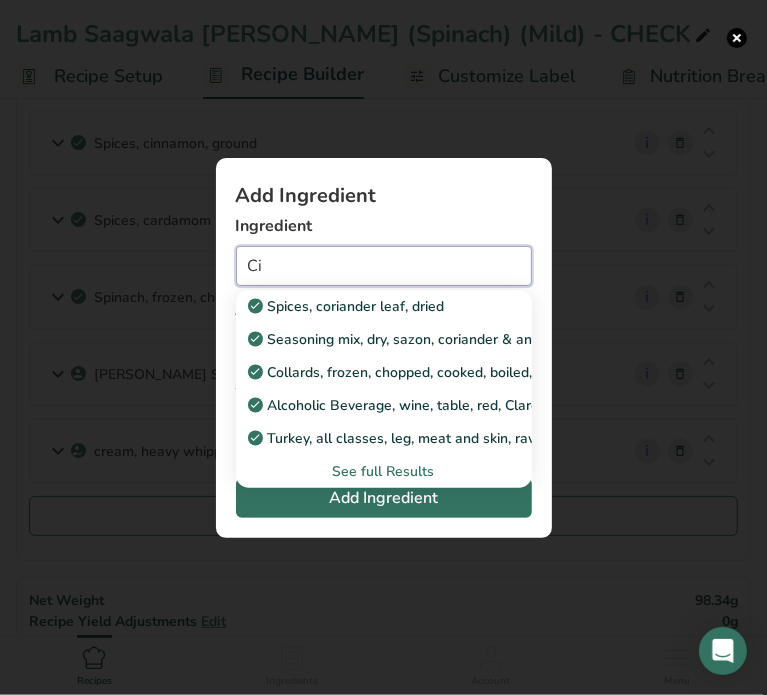 type on "C" 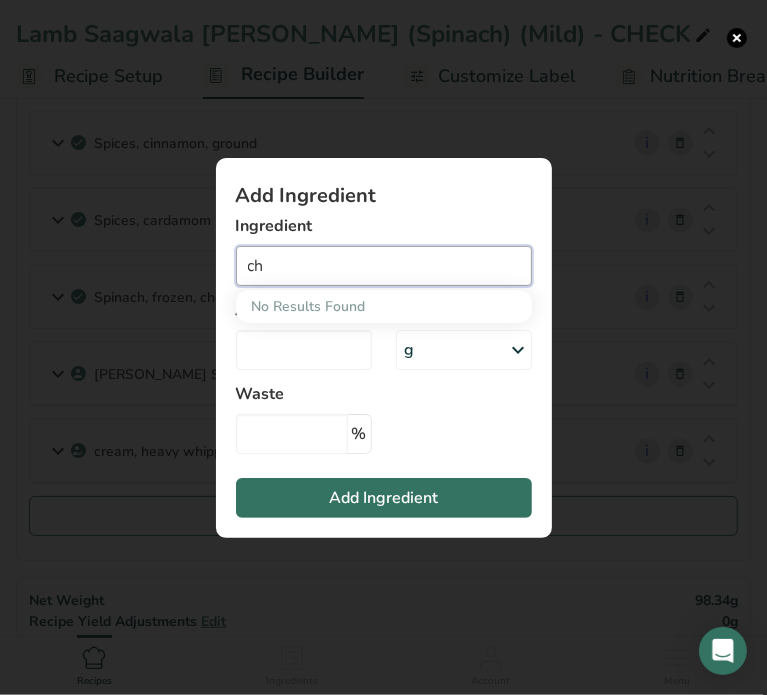 type on "c" 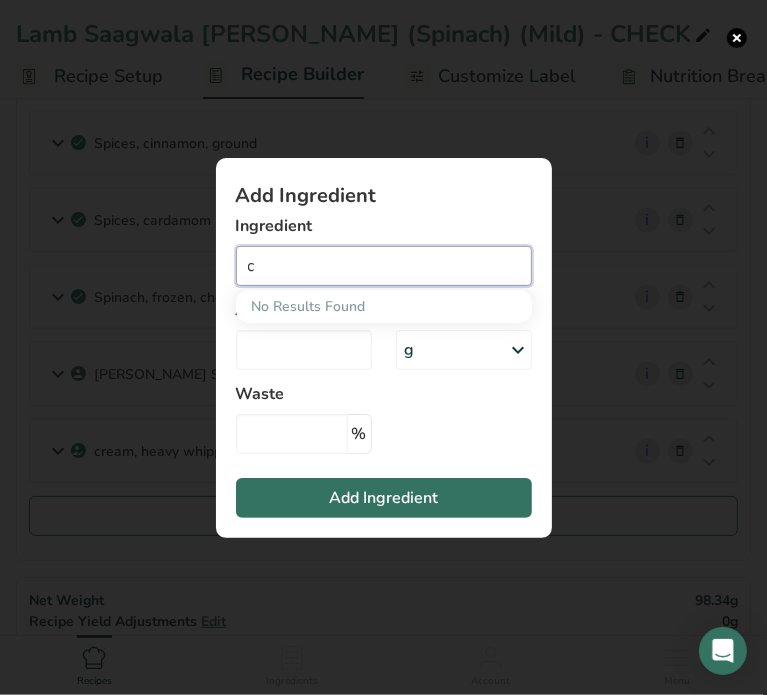 type 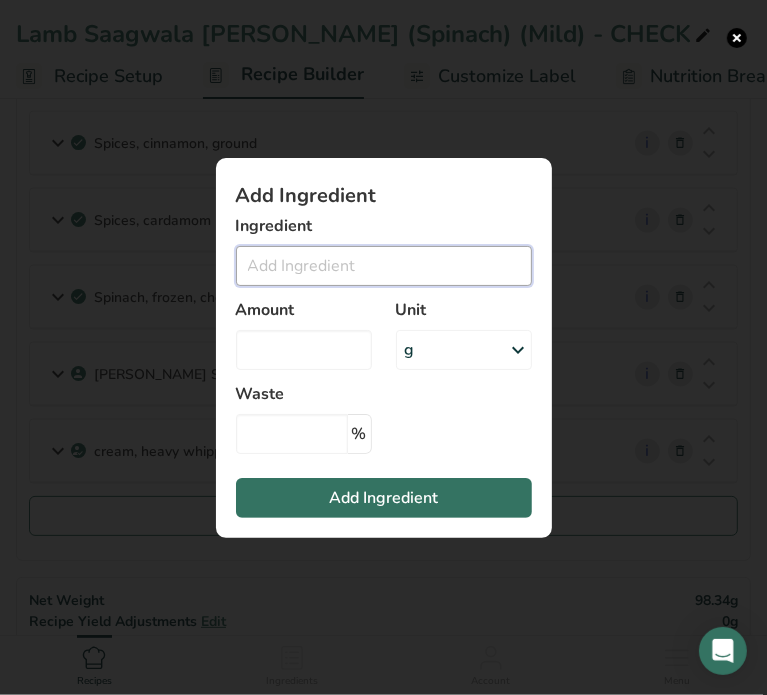 click at bounding box center (384, 266) 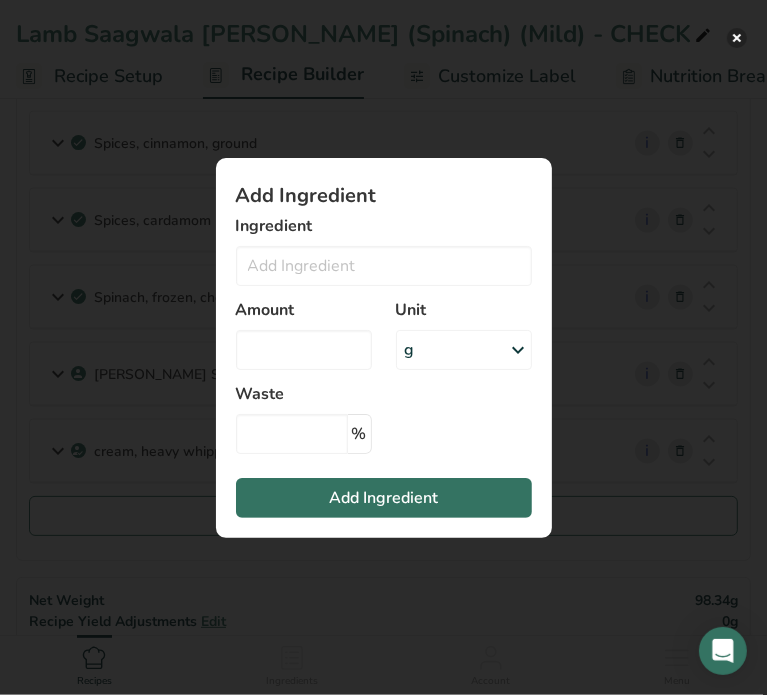 click at bounding box center [737, 38] 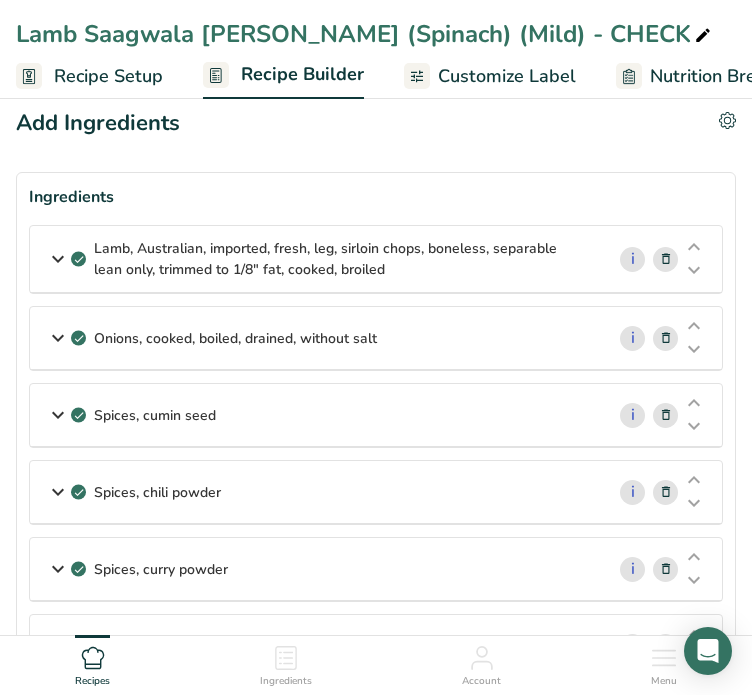 scroll, scrollTop: 0, scrollLeft: 0, axis: both 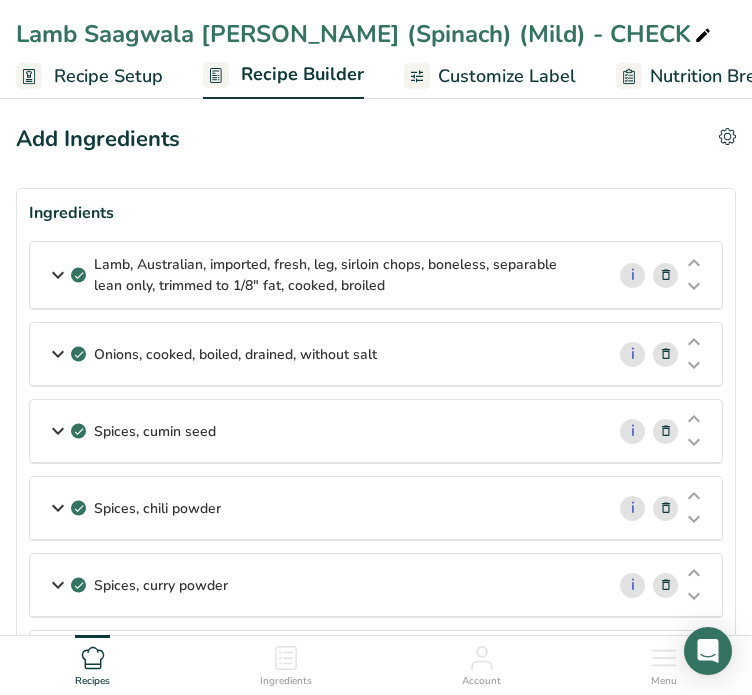 click at bounding box center [58, 275] 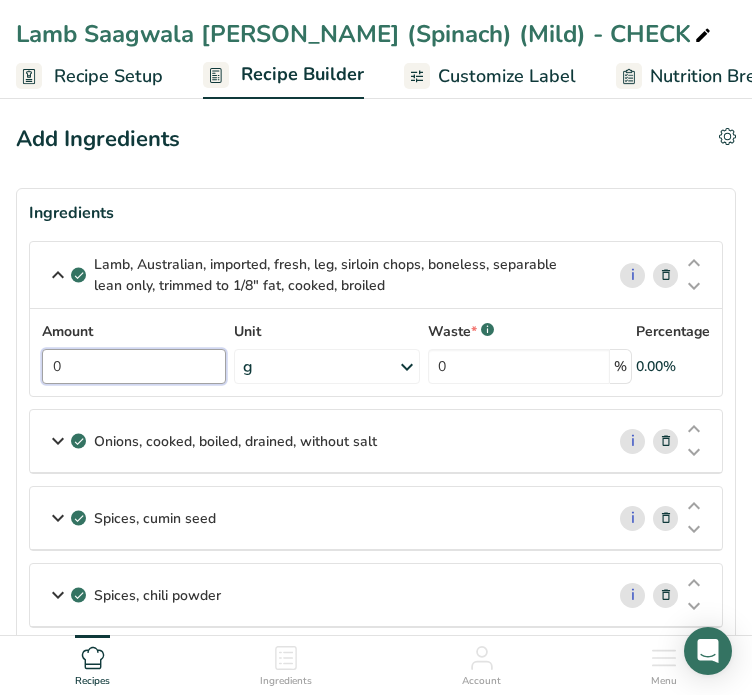 click on "0" at bounding box center [134, 366] 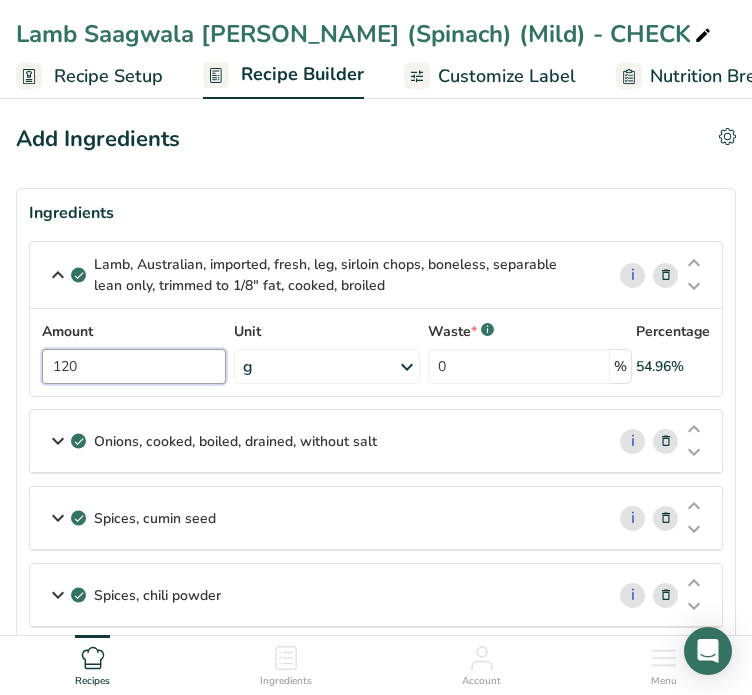 type on "120" 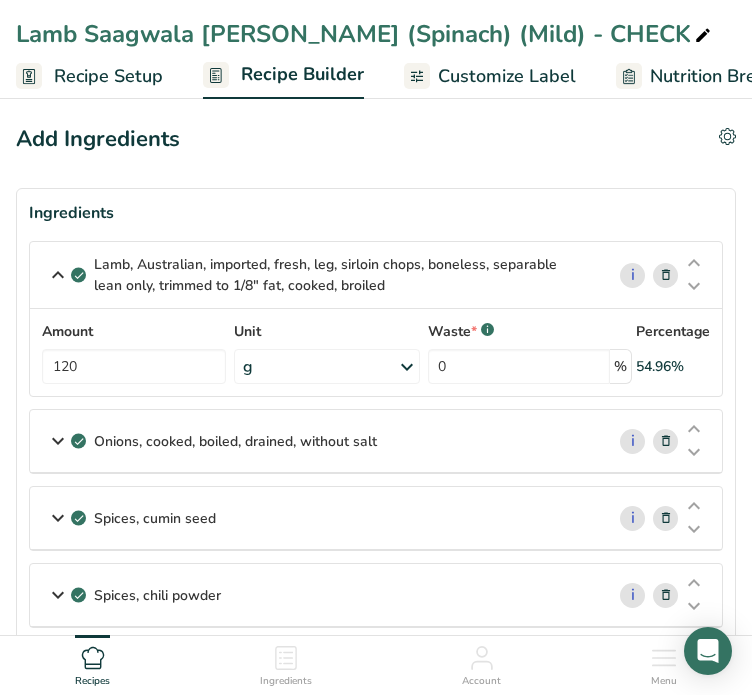 click at bounding box center (58, 275) 